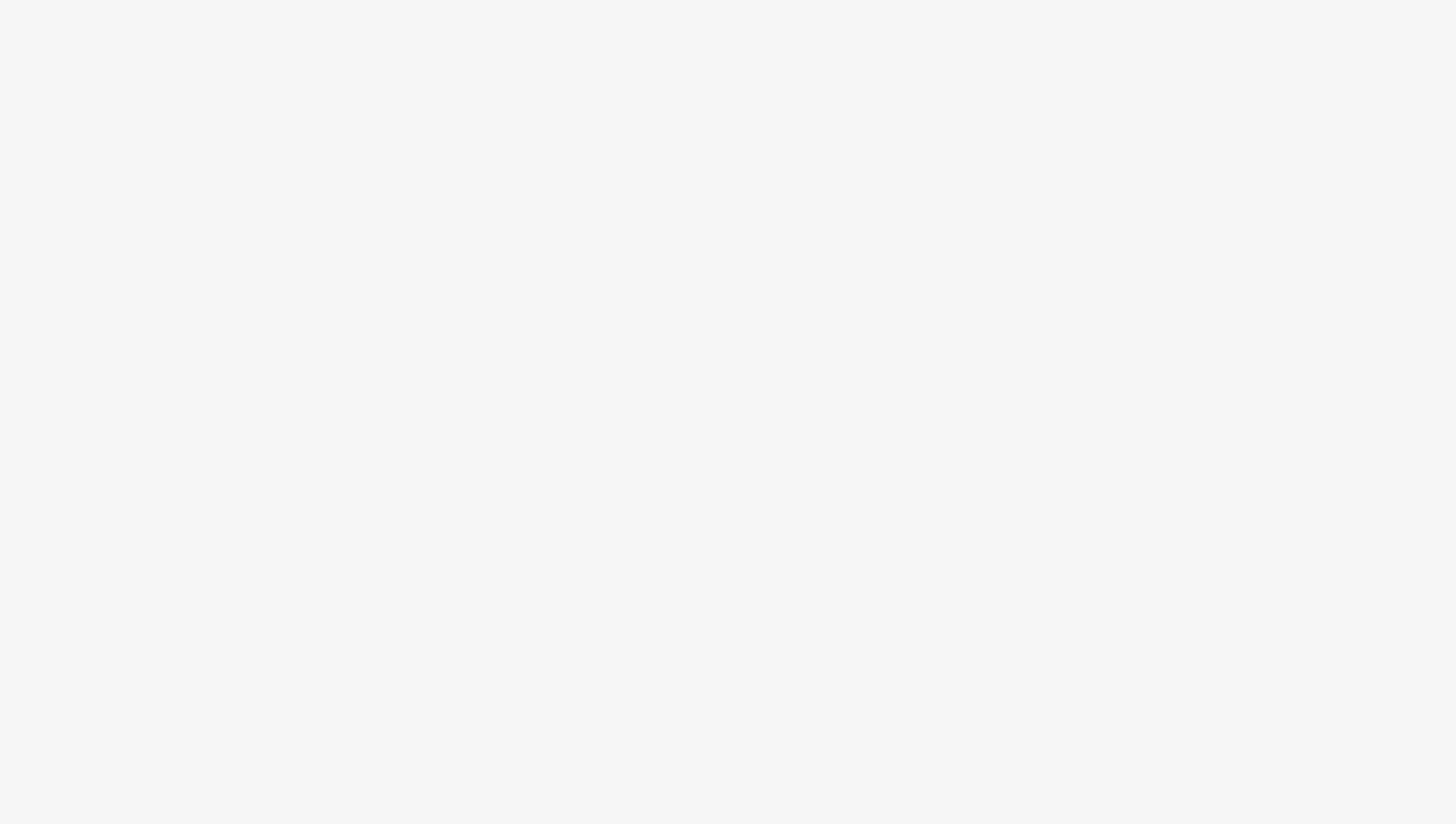scroll, scrollTop: 0, scrollLeft: 0, axis: both 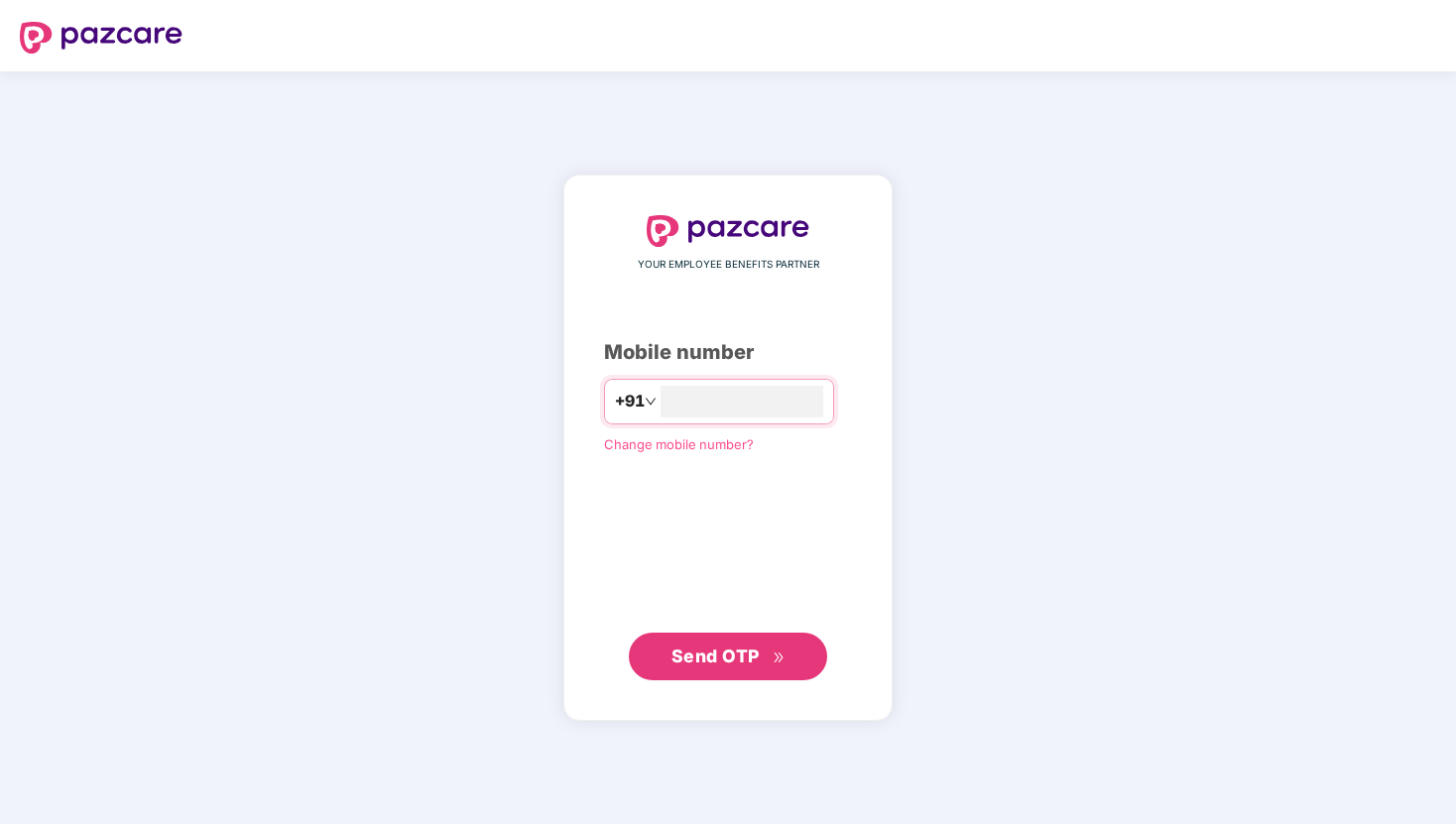 type on "**********" 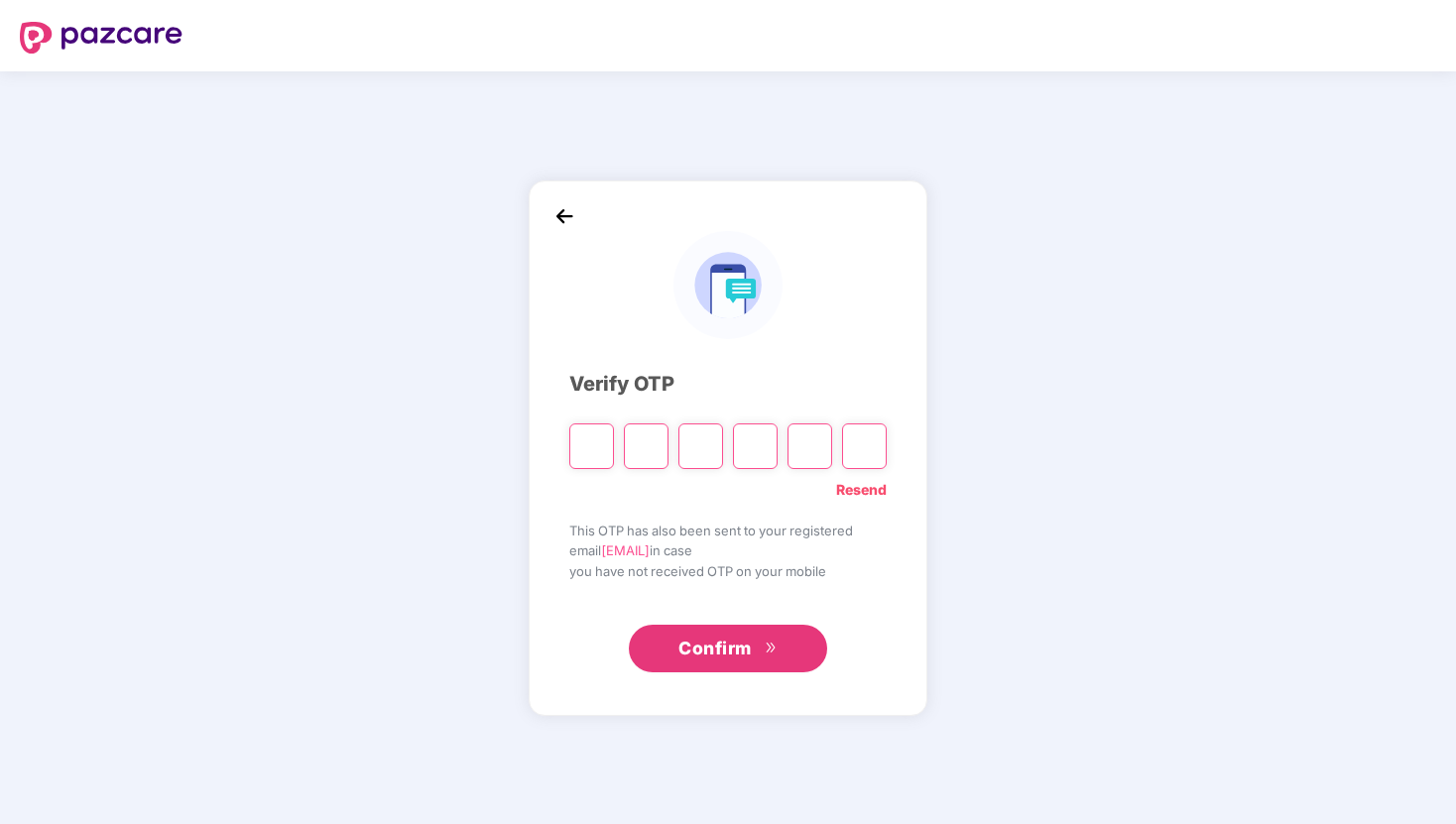 type on "*" 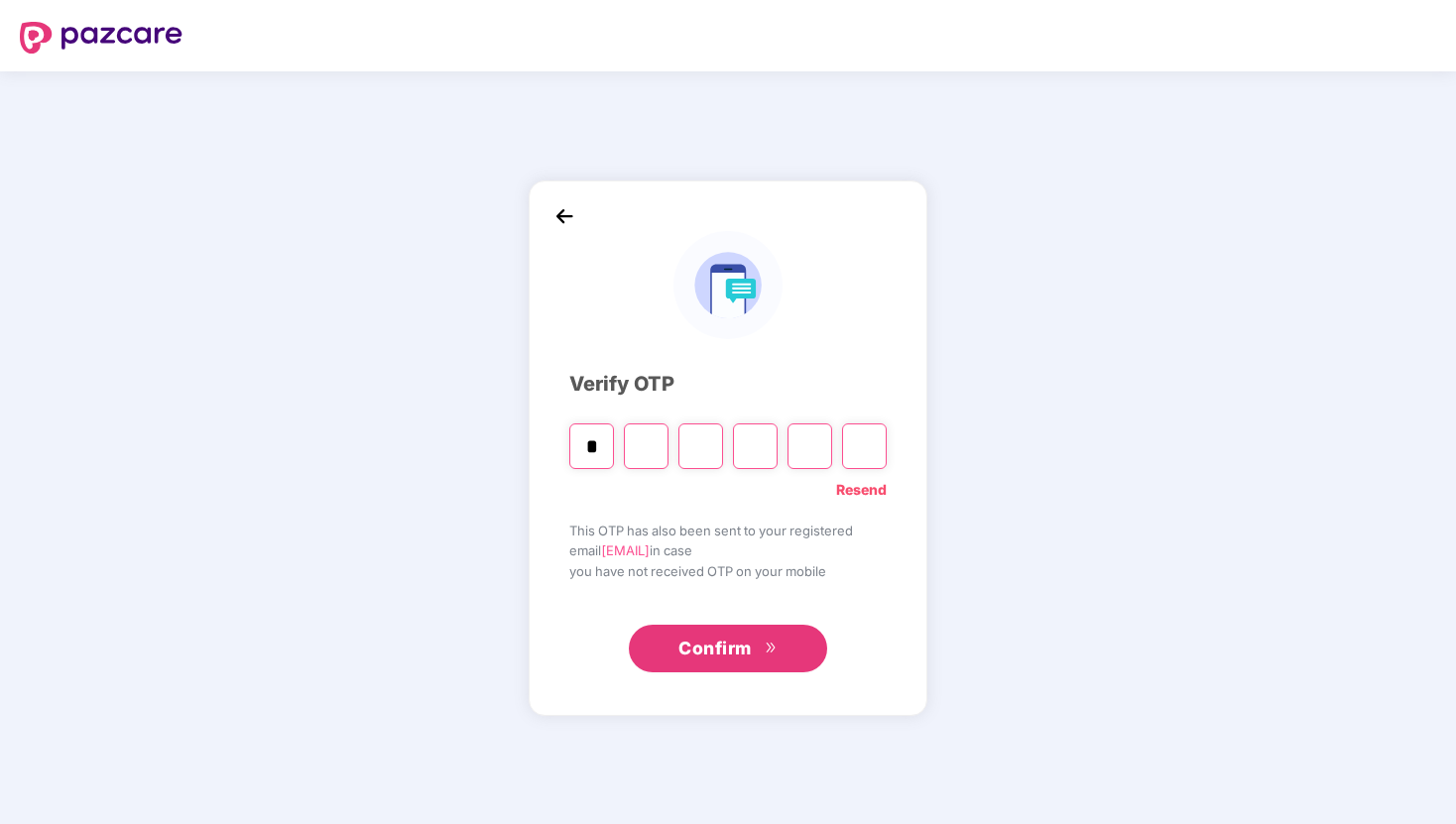 type on "*" 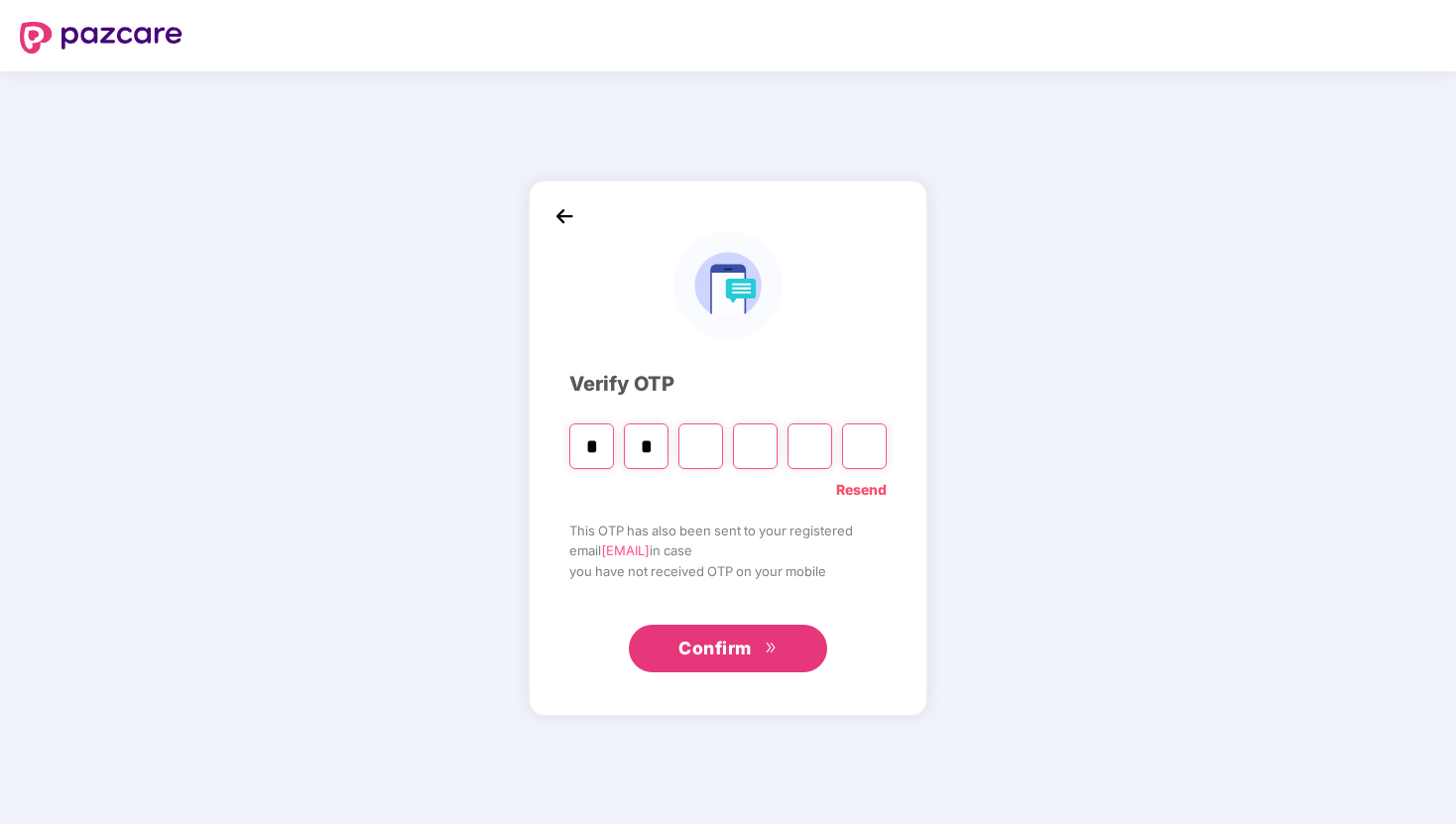 type on "*" 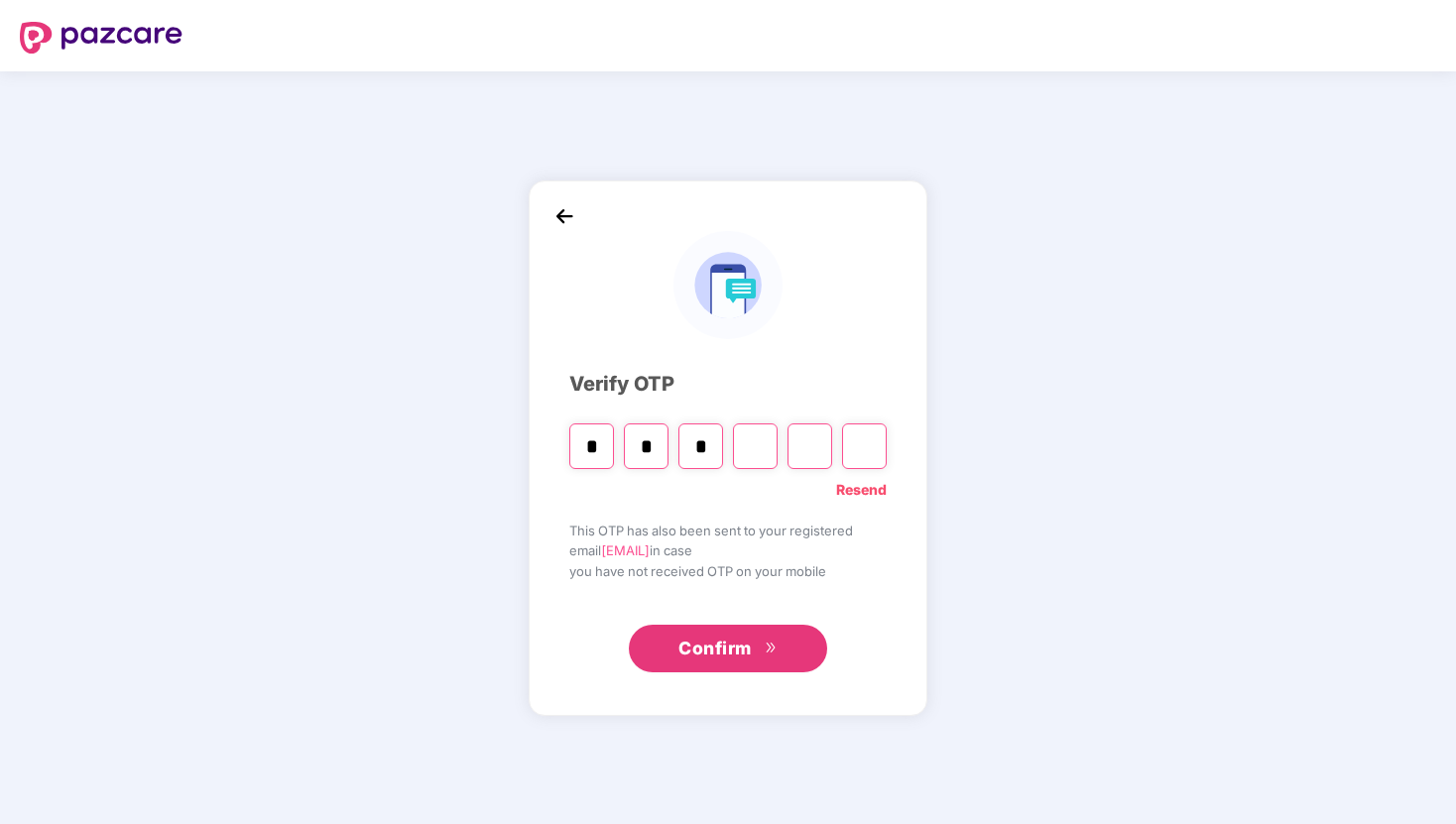 type on "*" 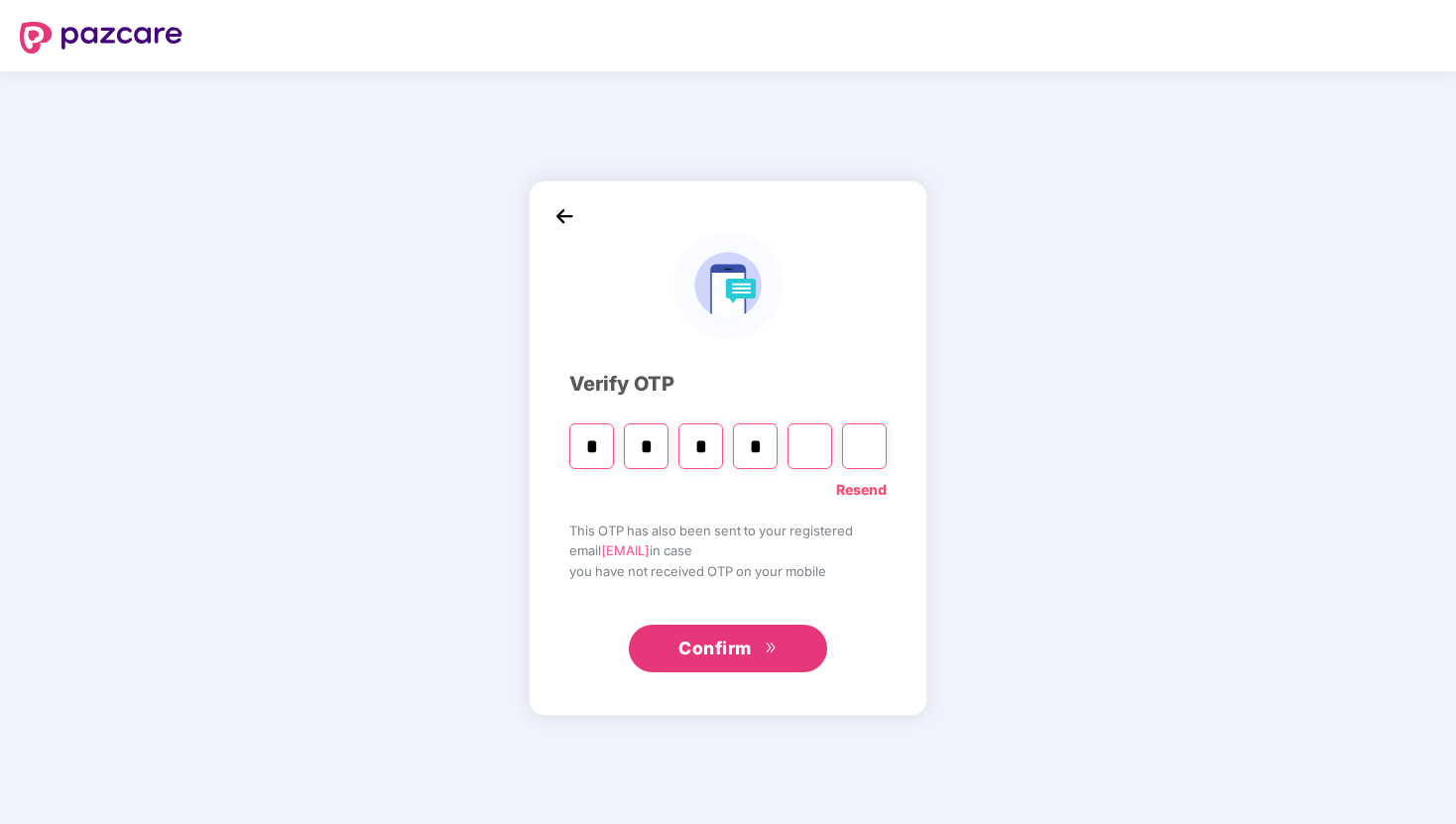 type on "*" 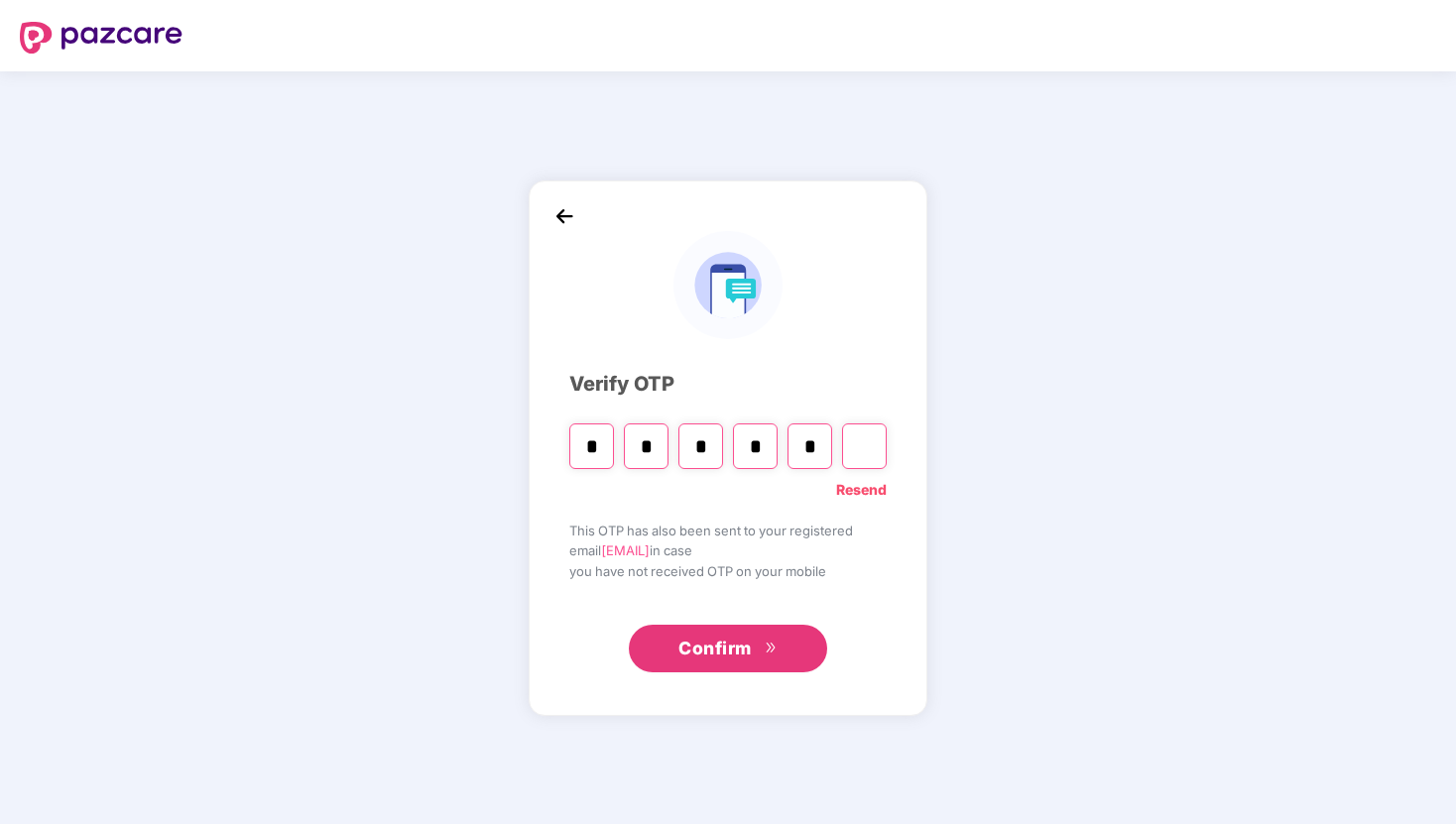 type on "*" 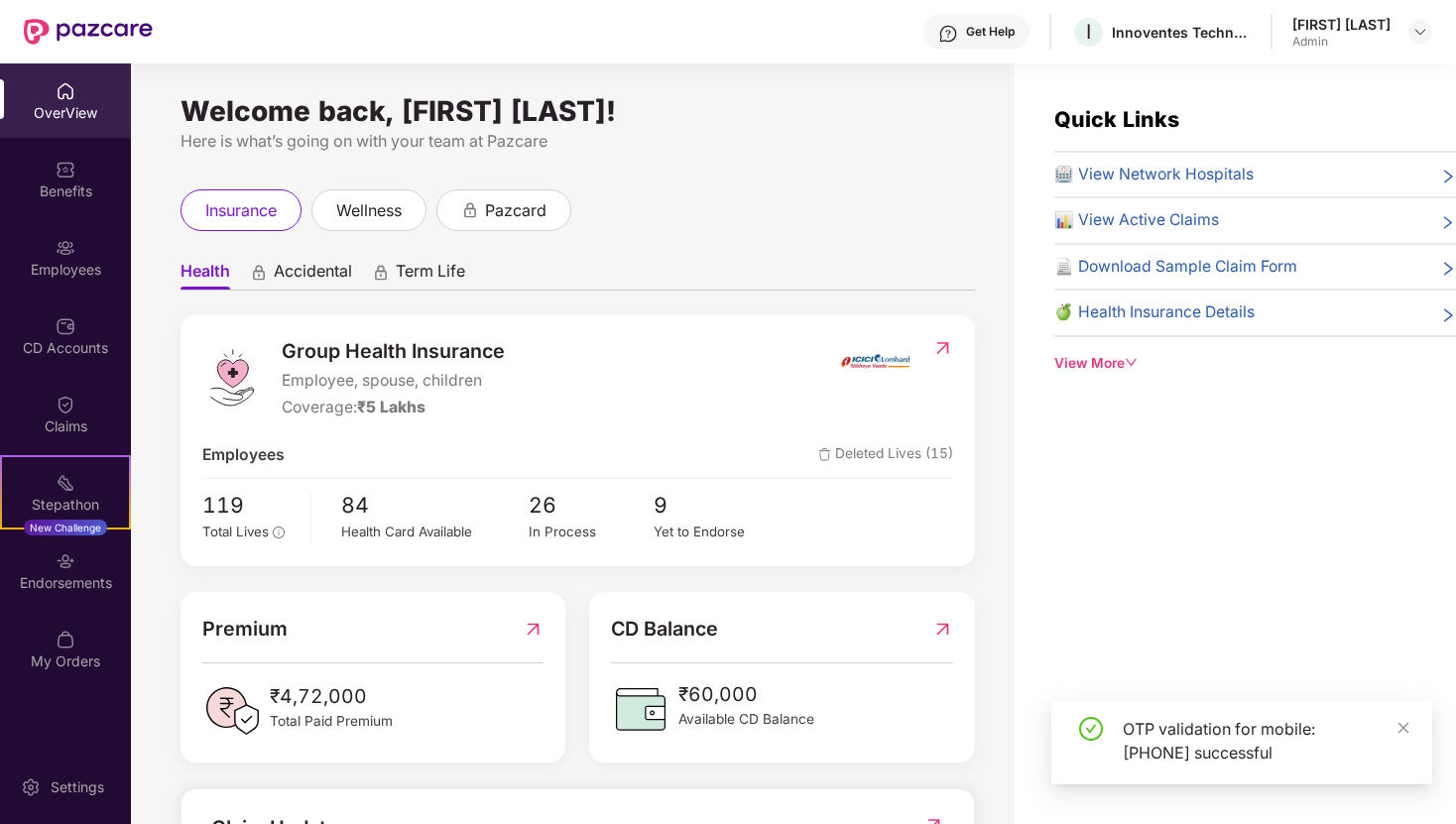 scroll, scrollTop: 1, scrollLeft: 0, axis: vertical 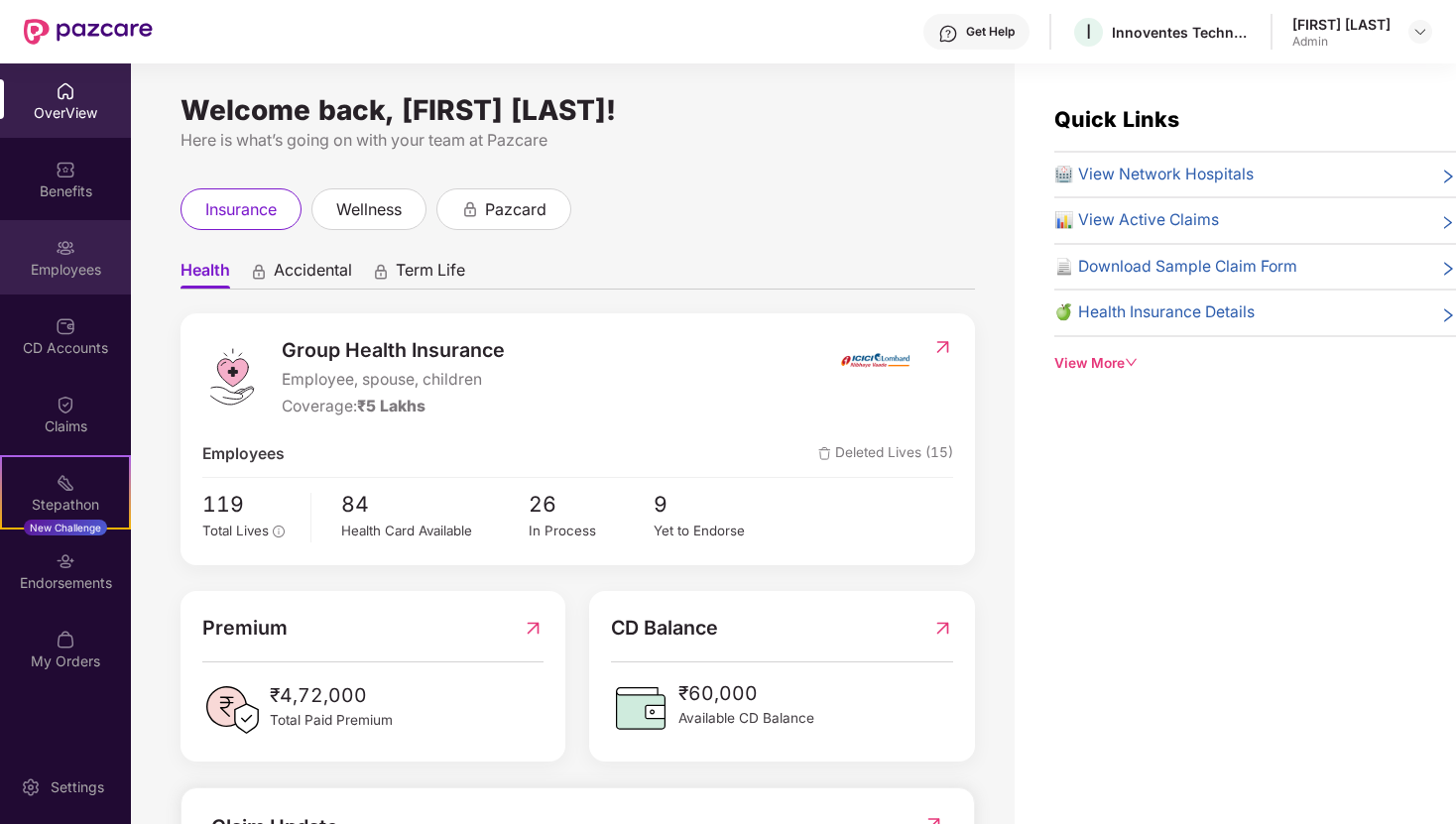 click on "Employees" at bounding box center [65, 257] 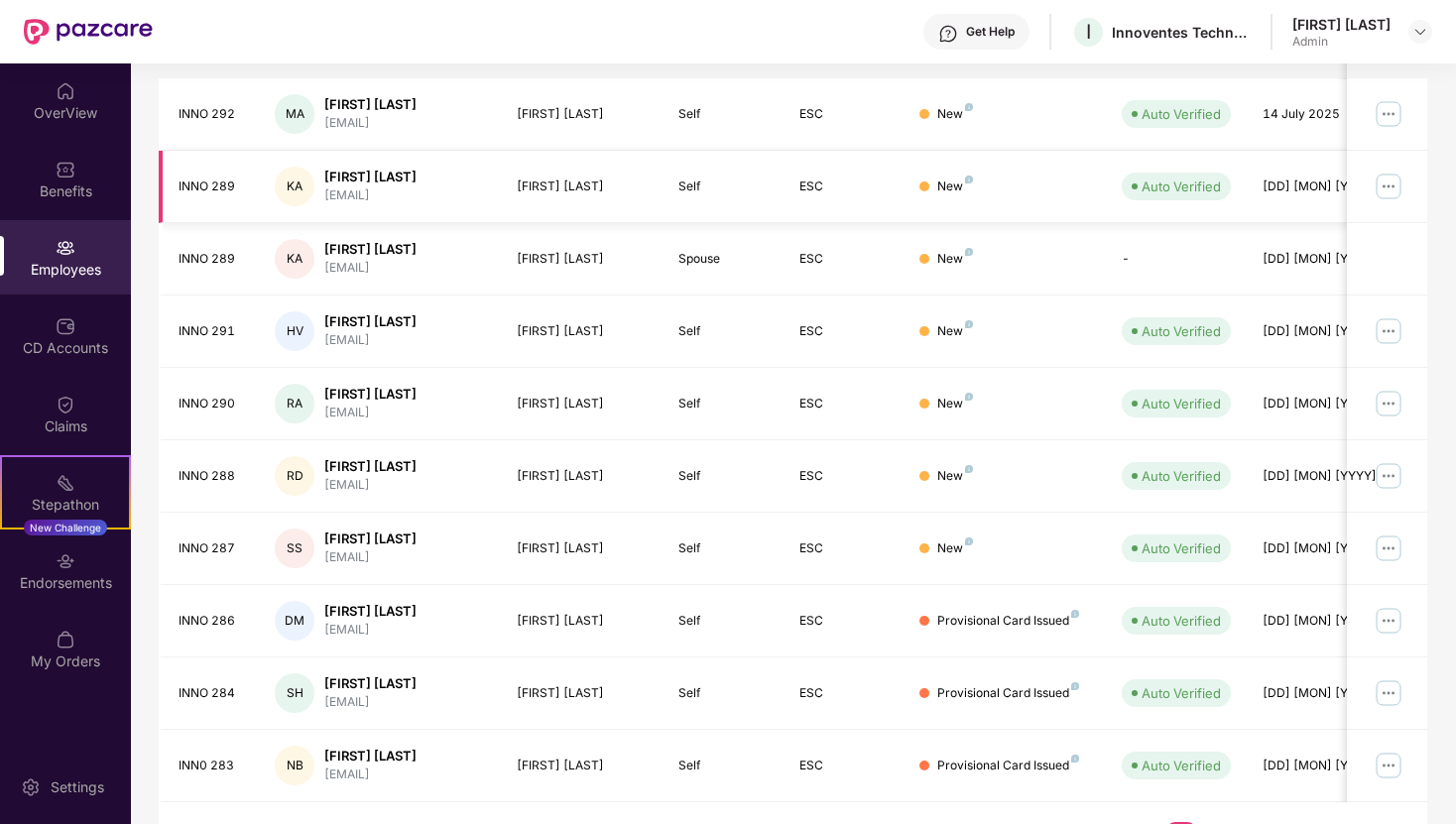 scroll, scrollTop: 395, scrollLeft: 0, axis: vertical 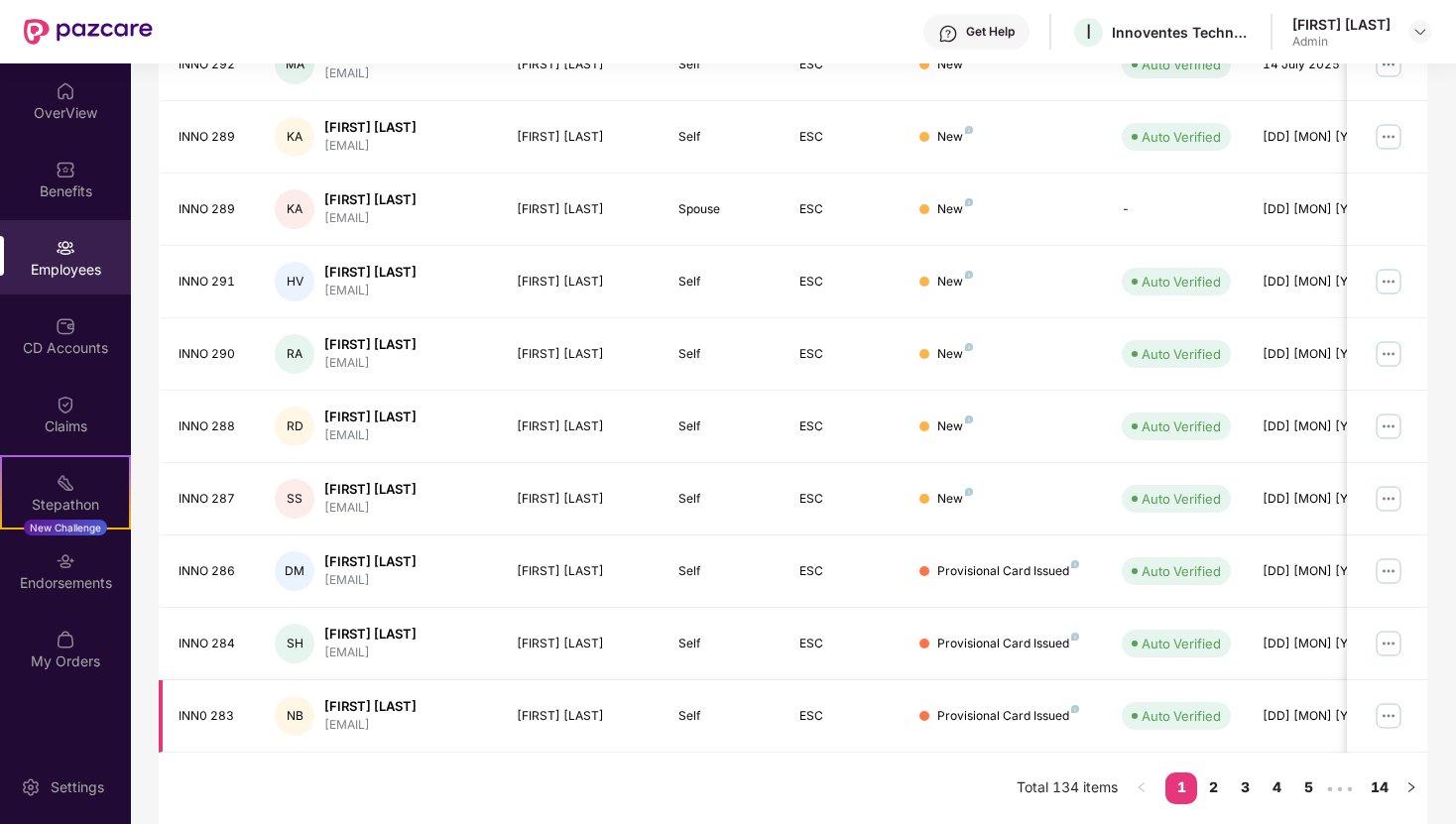 click at bounding box center [1389, 716] 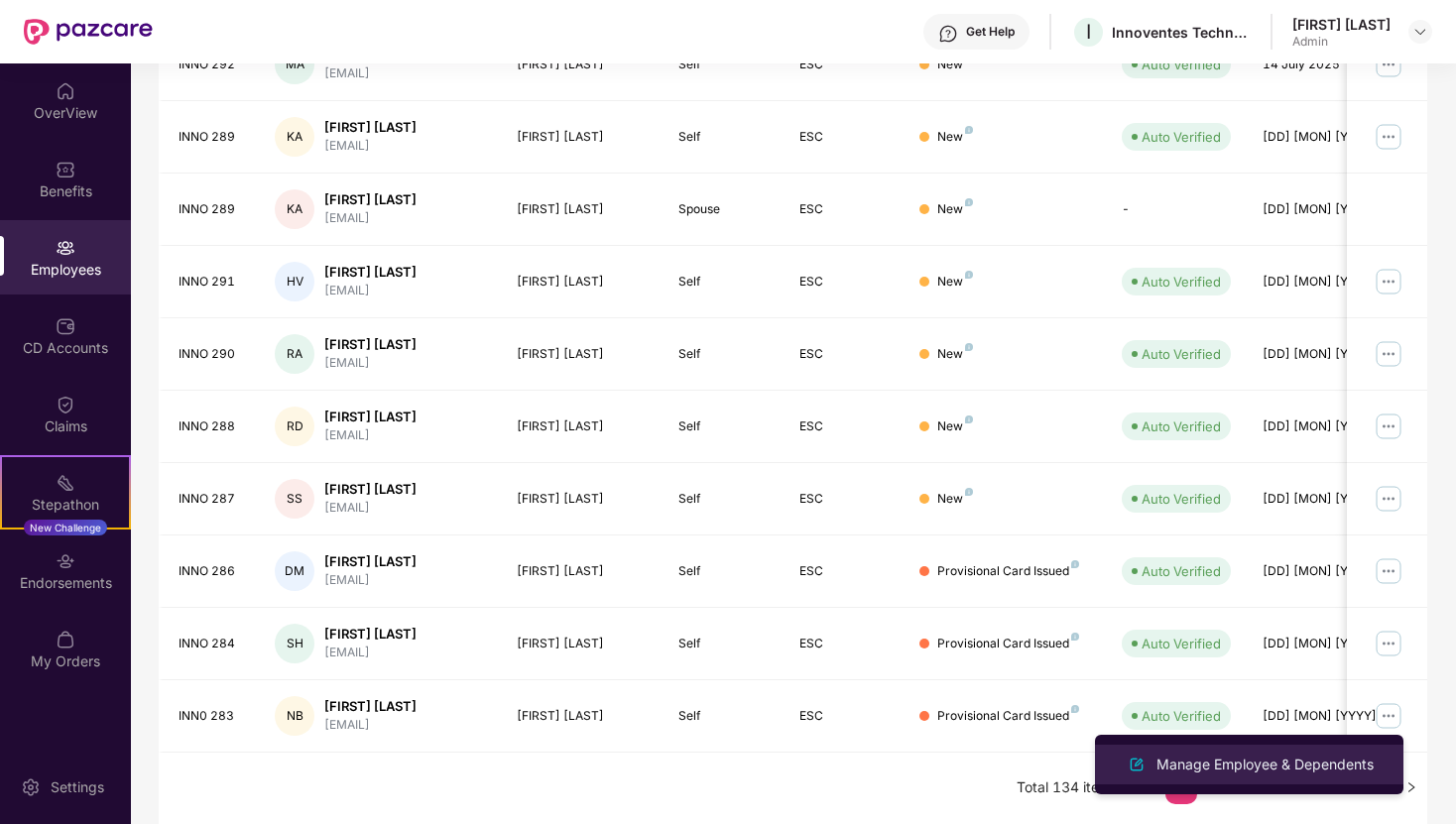 click on "Manage Employee & Dependents" at bounding box center [1265, 765] 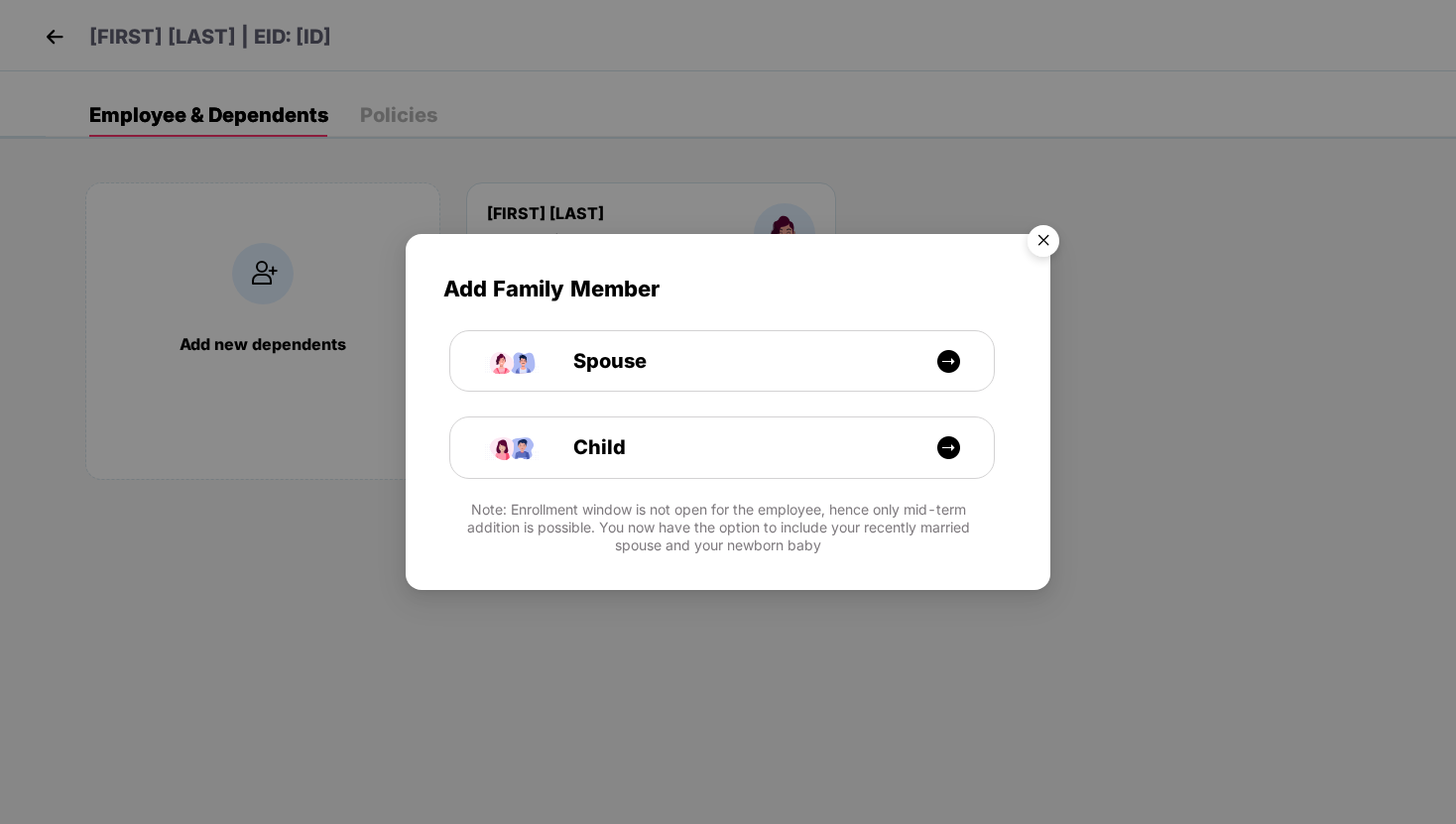 click at bounding box center (1043, 244) 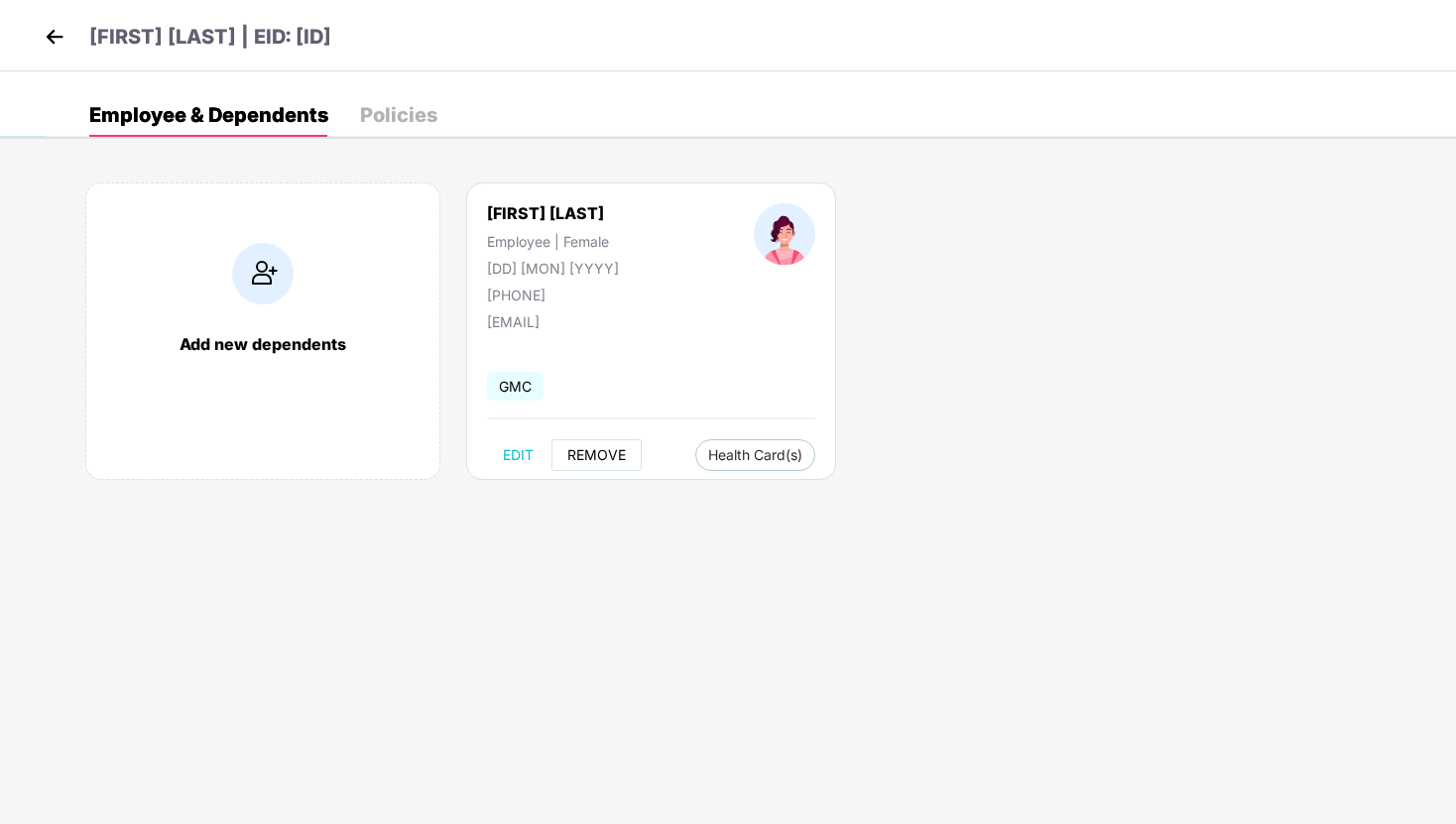 click on "REMOVE" at bounding box center [596, 455] 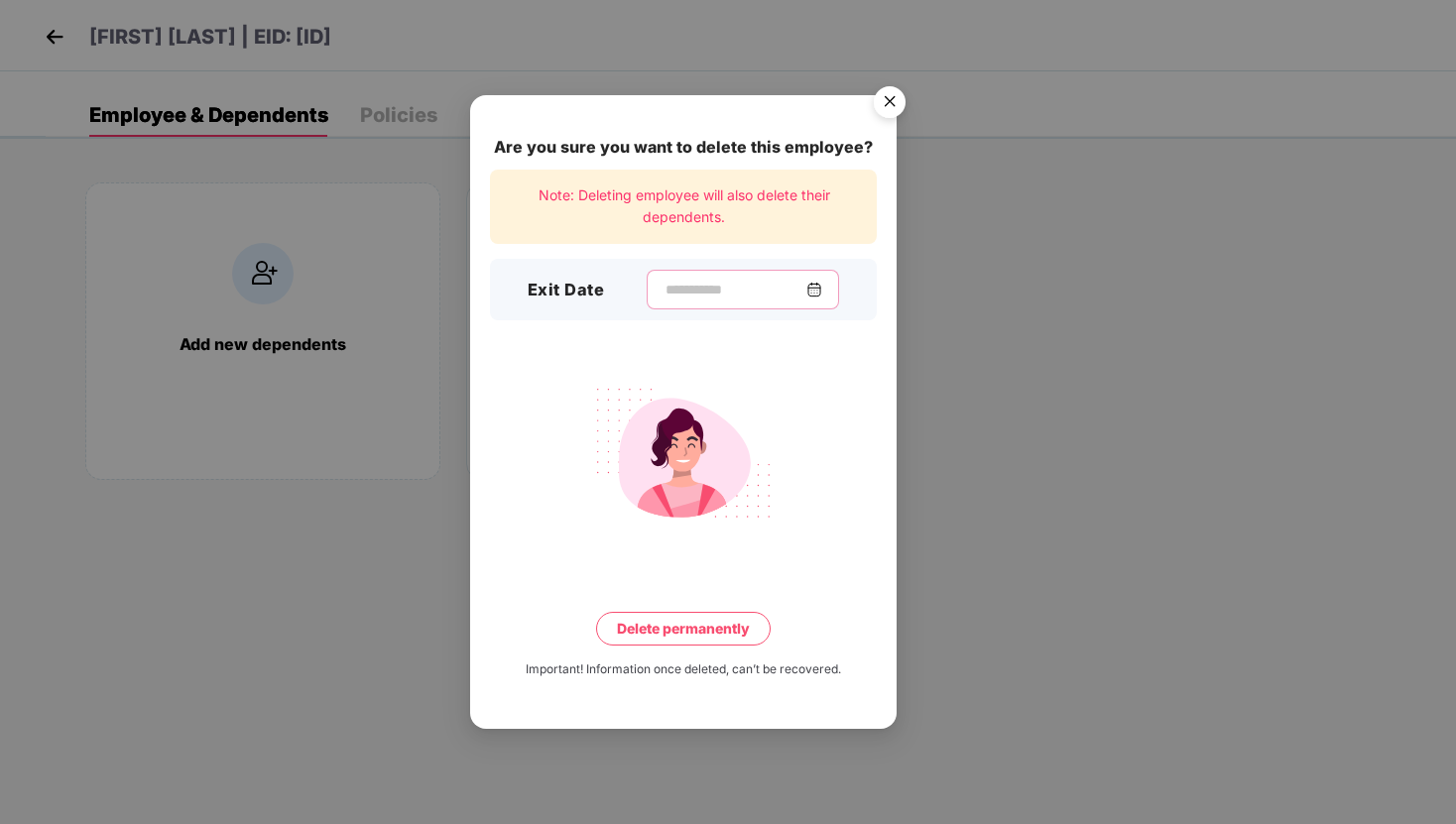click at bounding box center [735, 290] 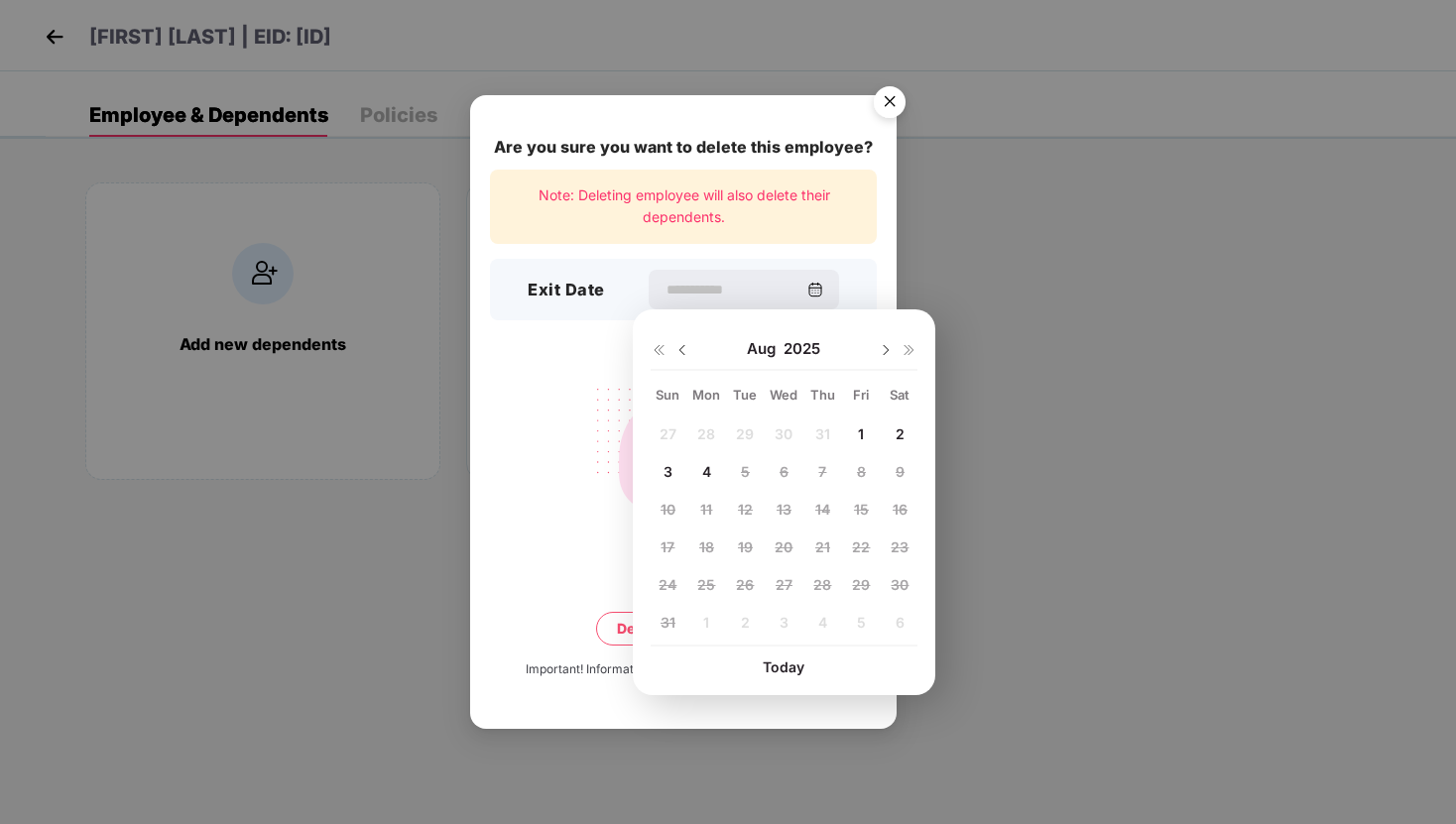 click at bounding box center [682, 350] 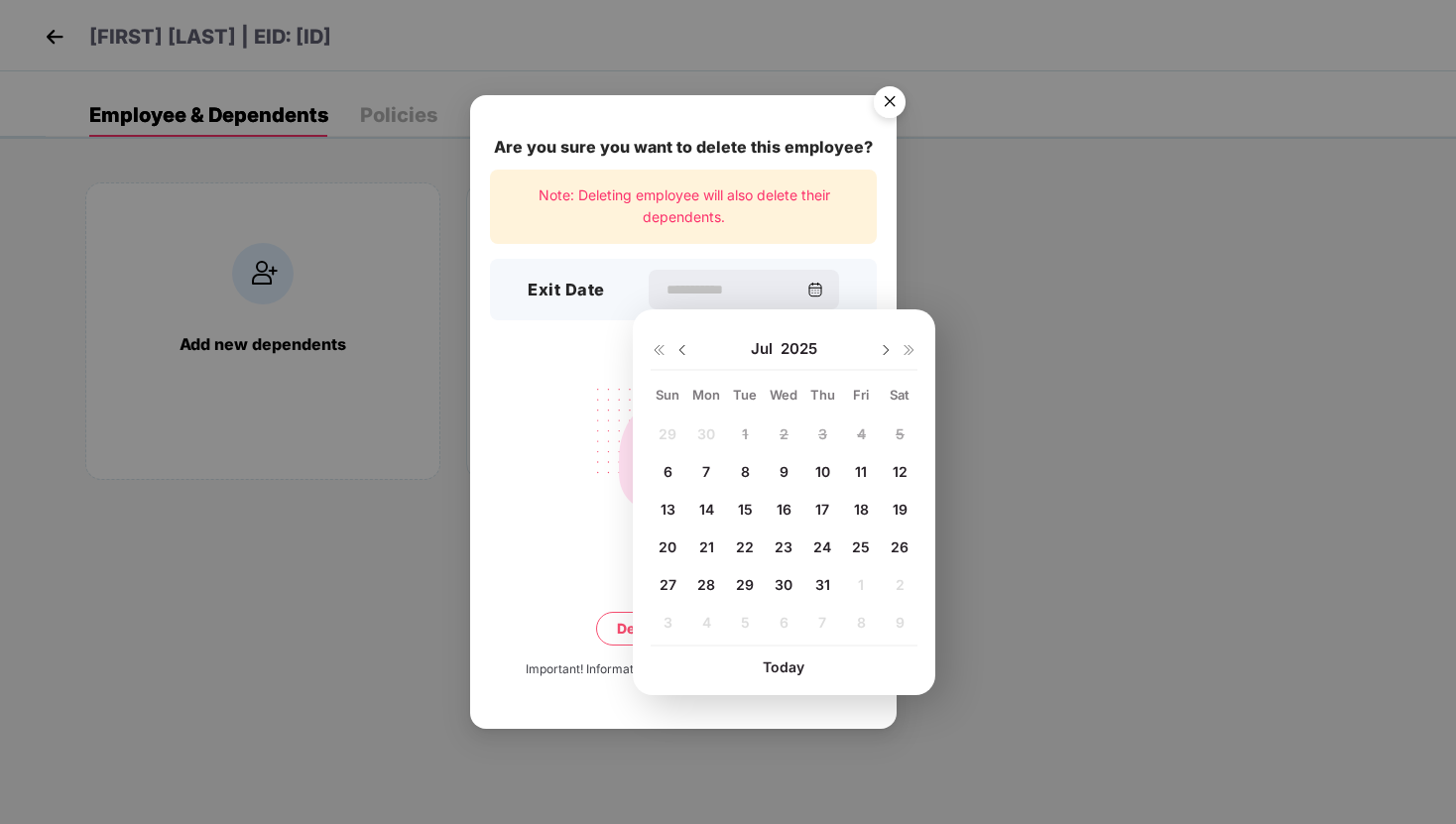 click on "31" at bounding box center [822, 584] 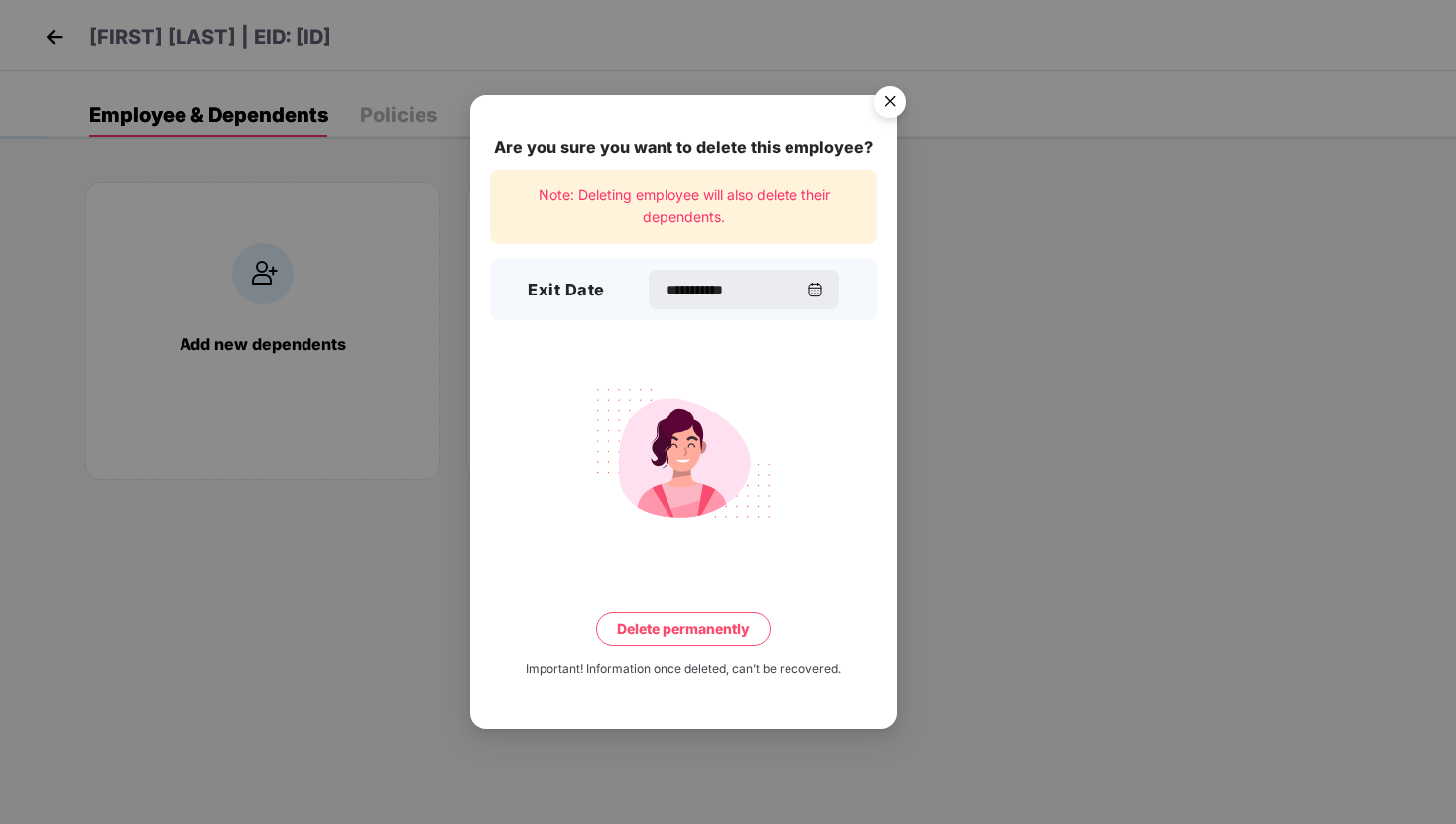 click on "Delete permanently" at bounding box center [683, 629] 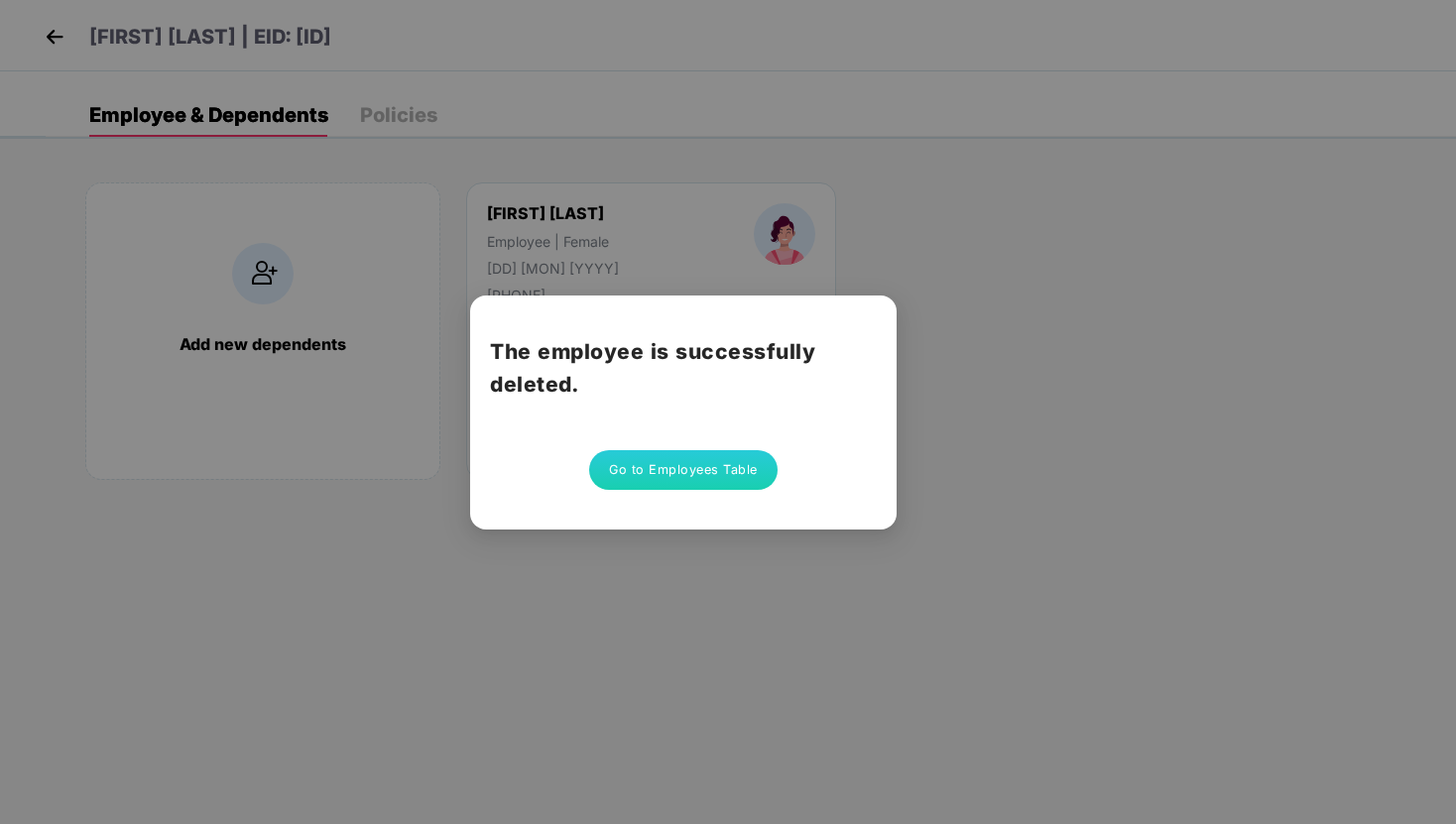 click on "Go to Employees Table" at bounding box center [683, 470] 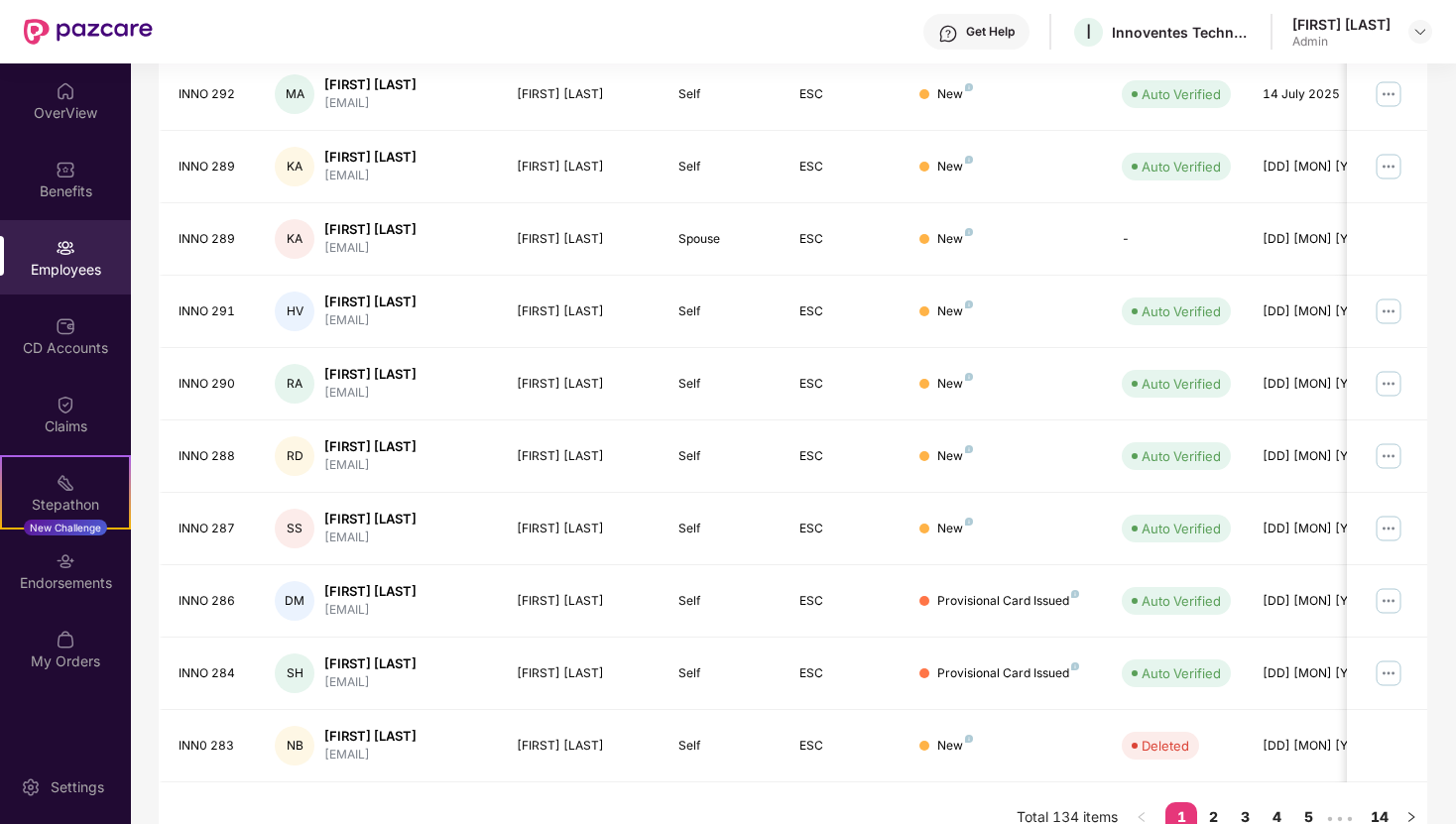 scroll, scrollTop: 395, scrollLeft: 0, axis: vertical 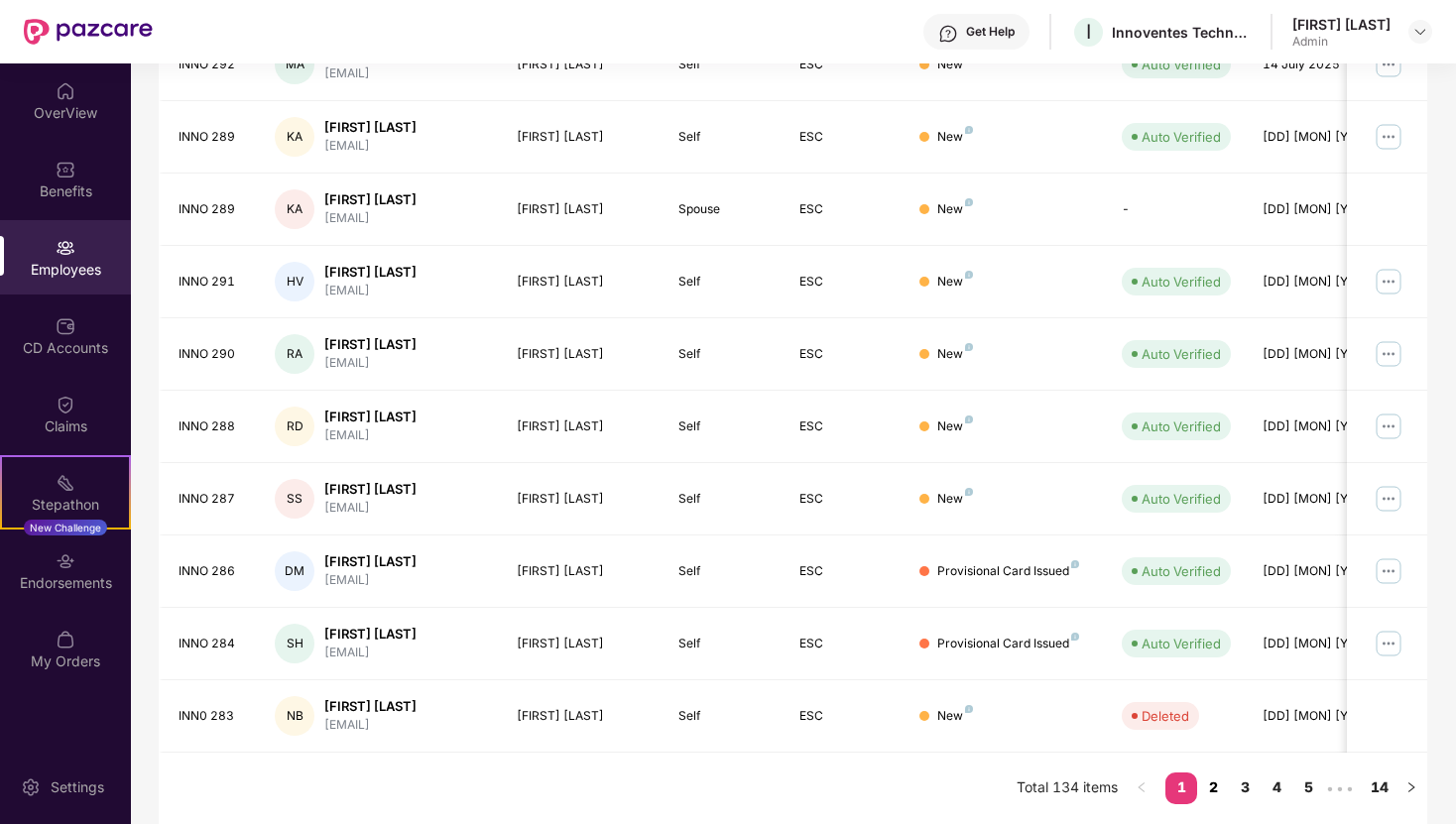 click on "2" at bounding box center (1213, 787) 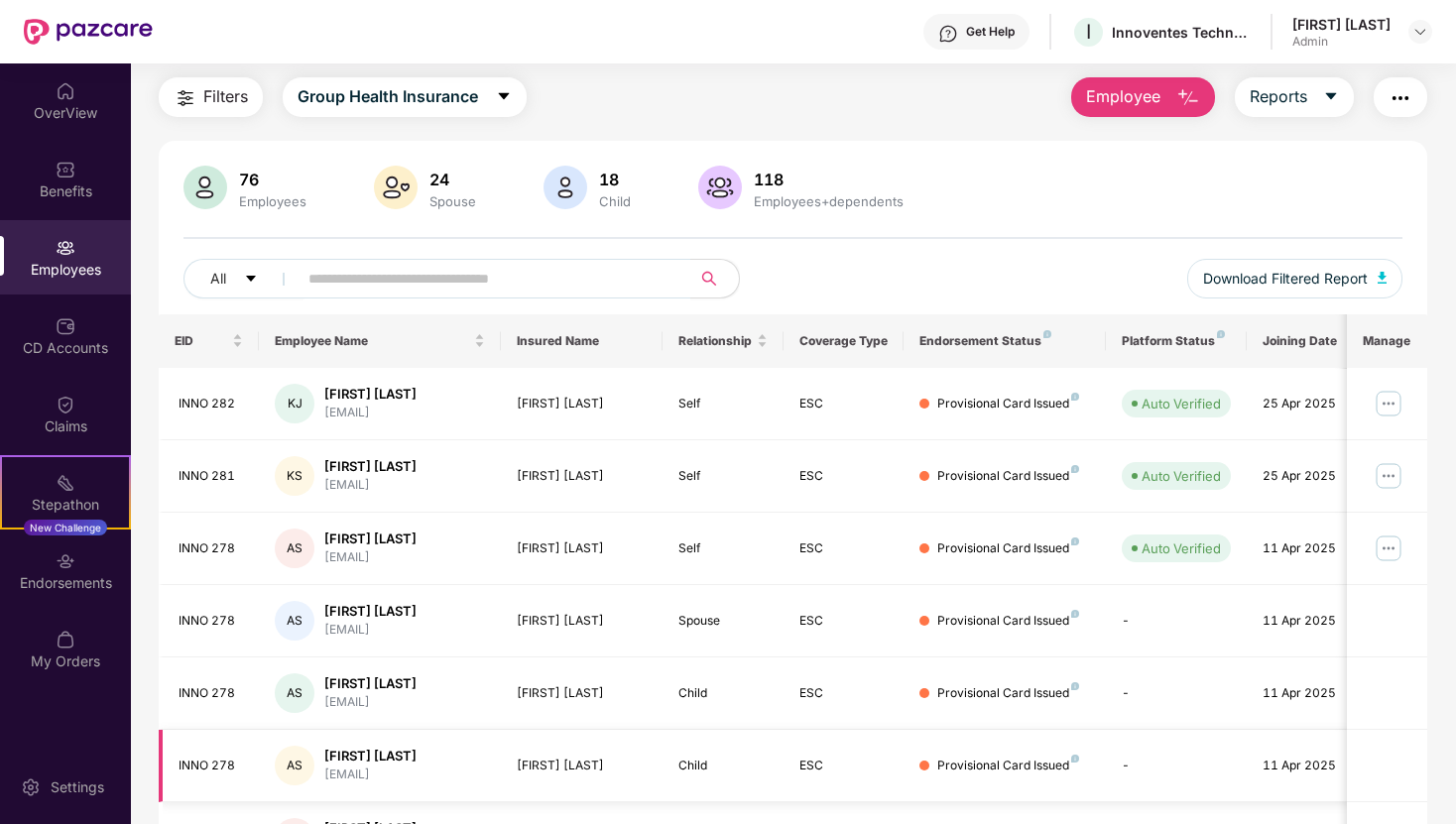 scroll, scrollTop: 0, scrollLeft: 0, axis: both 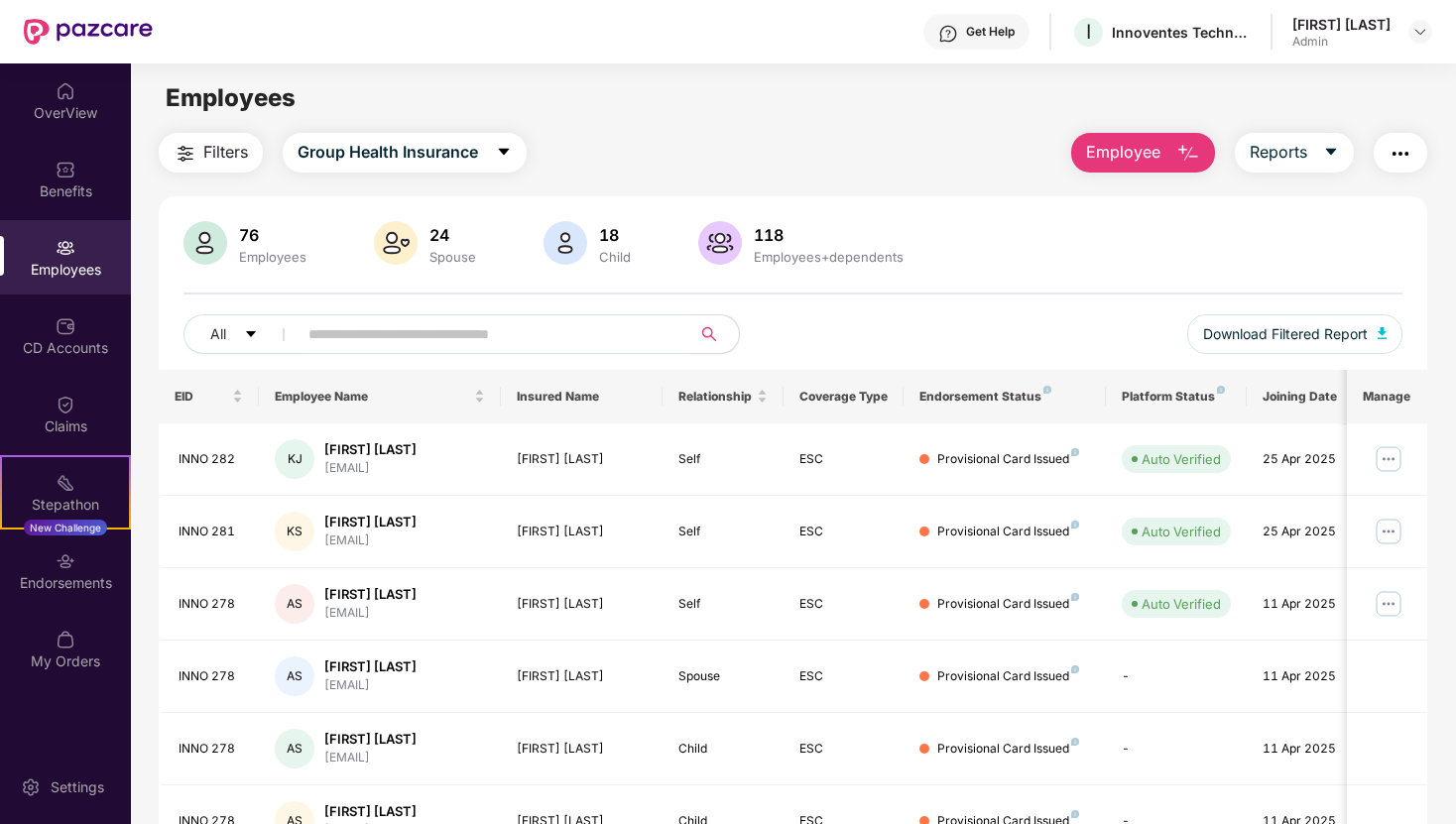click at bounding box center (486, 334) 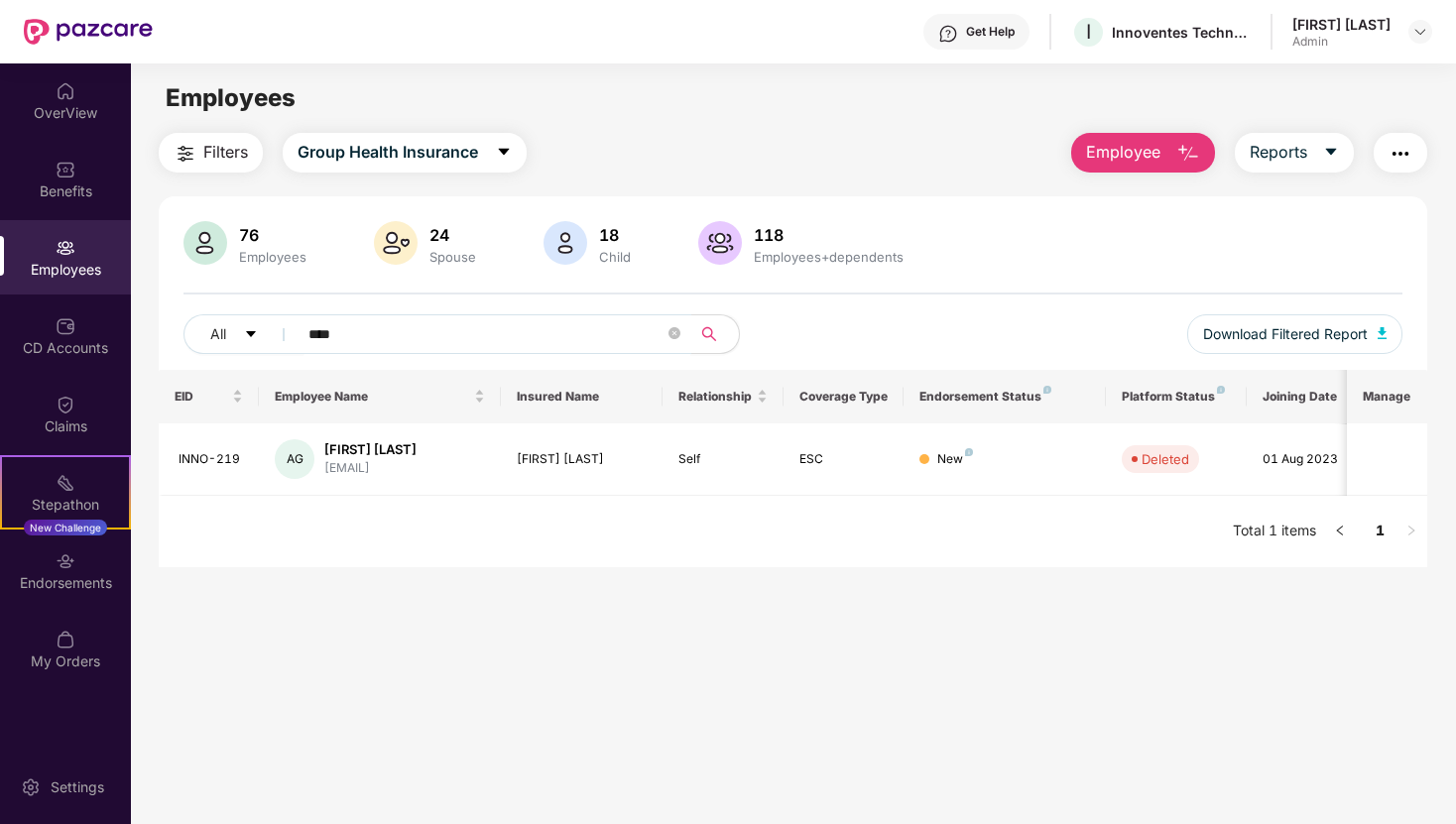 type on "****" 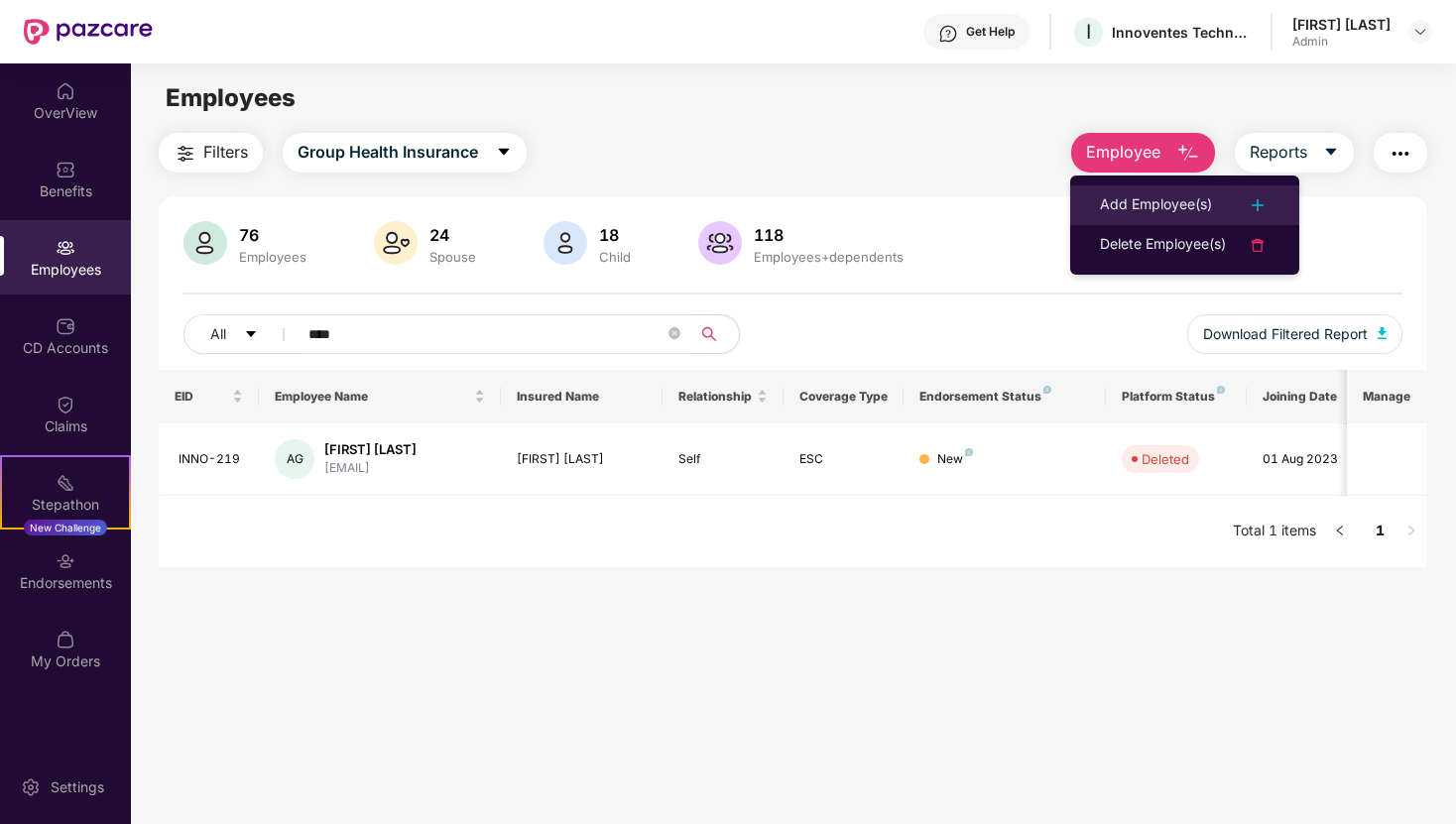 click on "Add Employee(s)" at bounding box center (1184, 205) 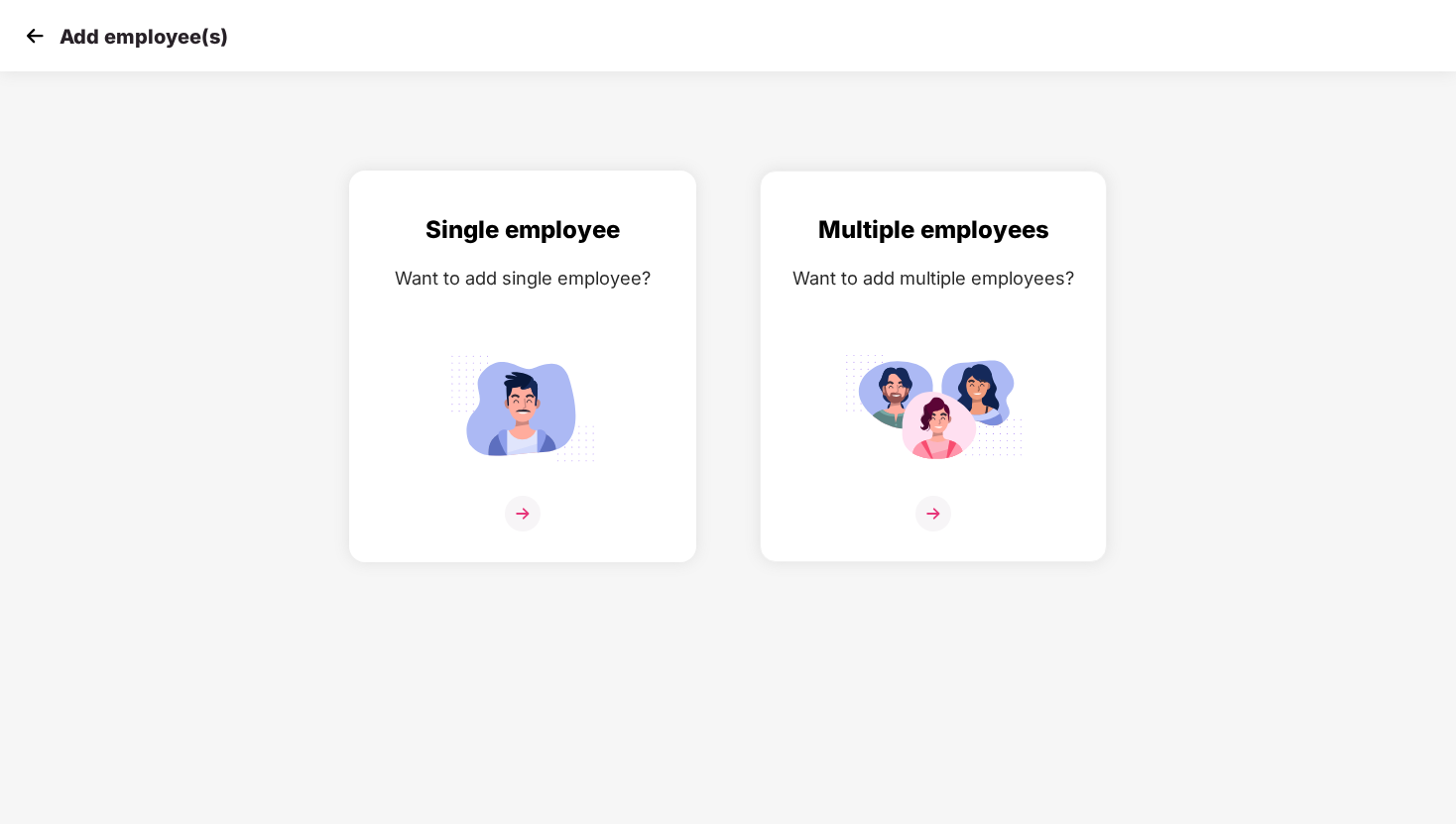 click on "Want to add single employee?" at bounding box center [523, 278] 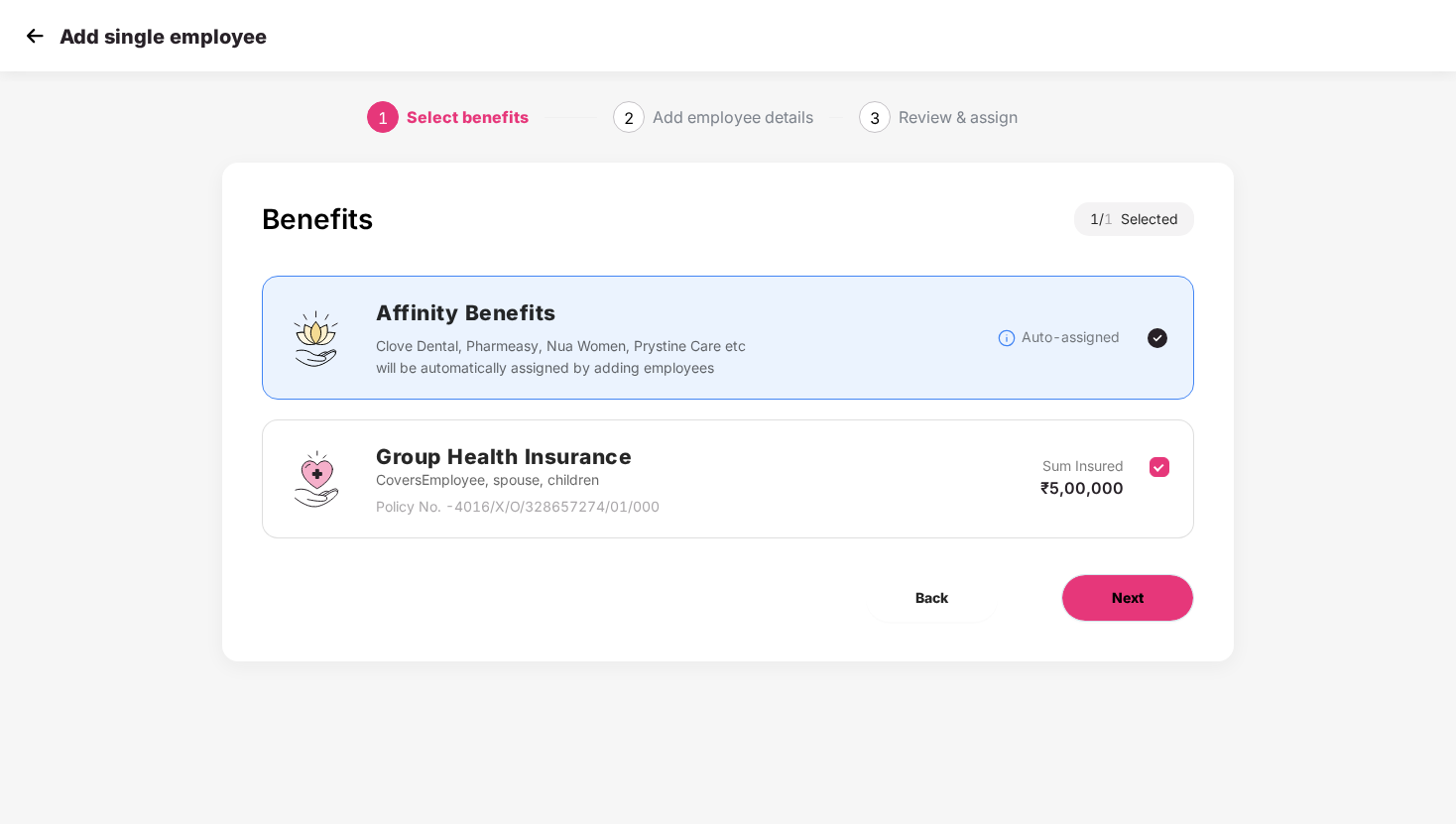 click on "Next" at bounding box center [1128, 598] 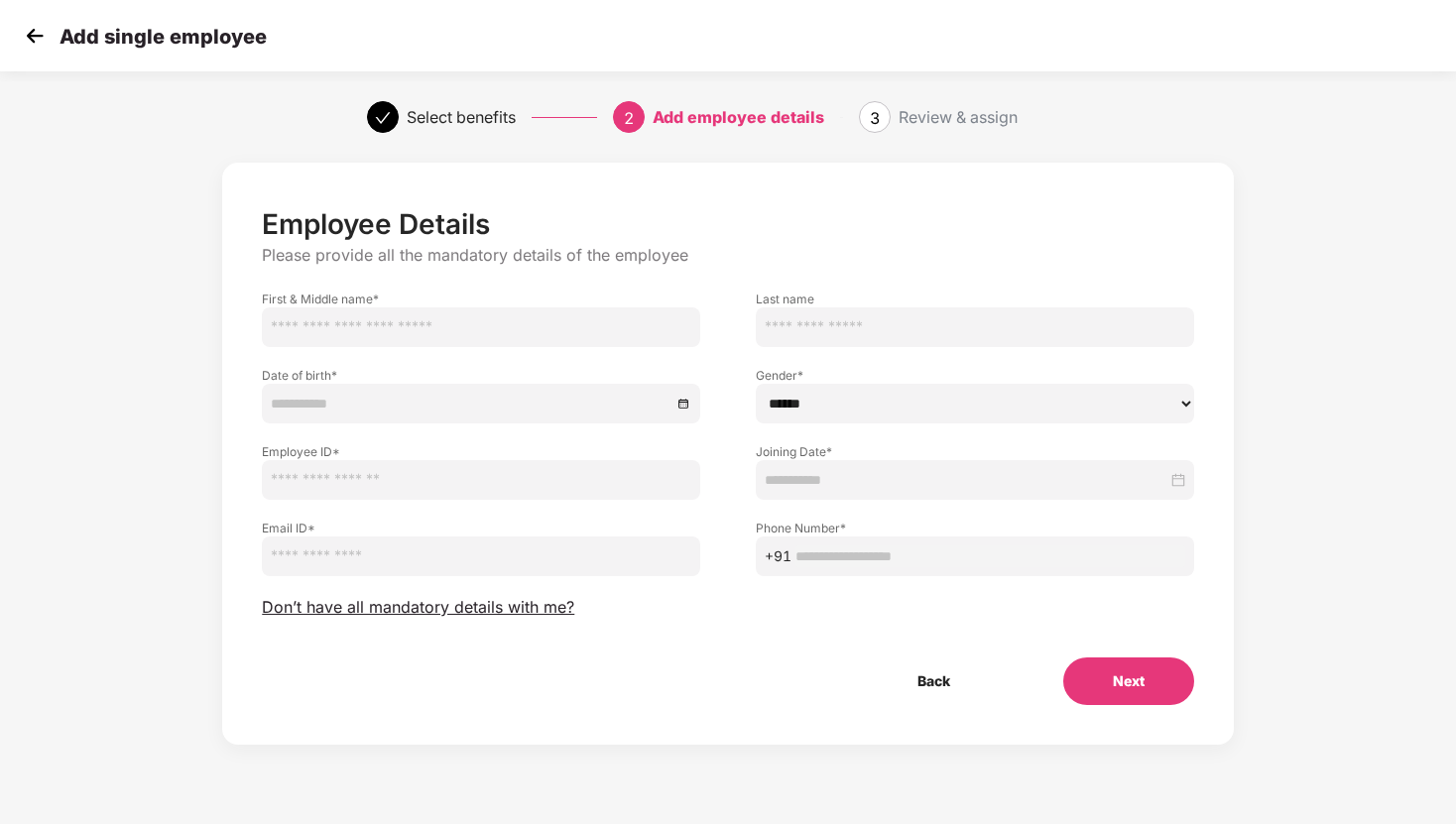 click at bounding box center (481, 327) 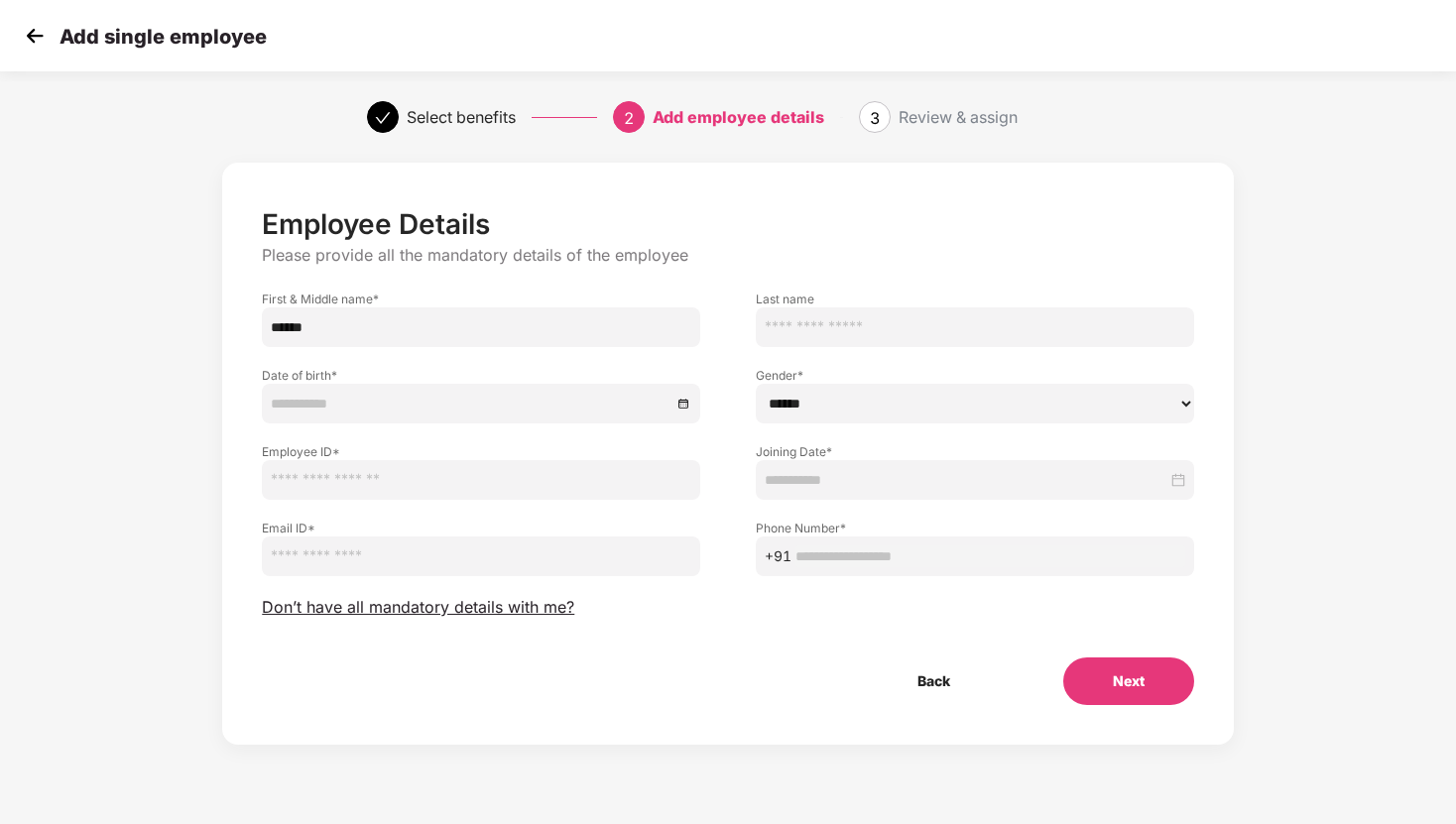 type on "******" 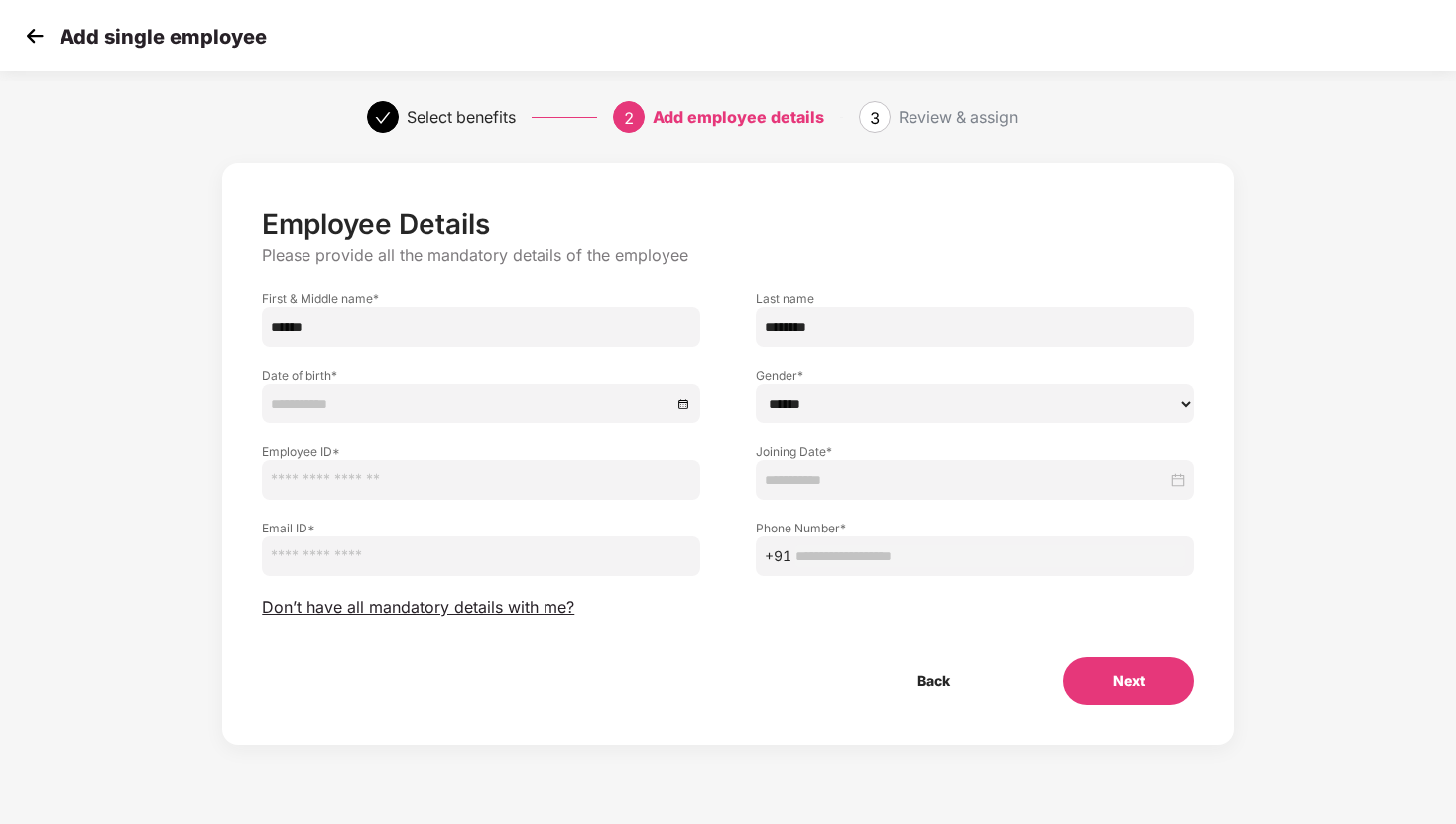 type on "********" 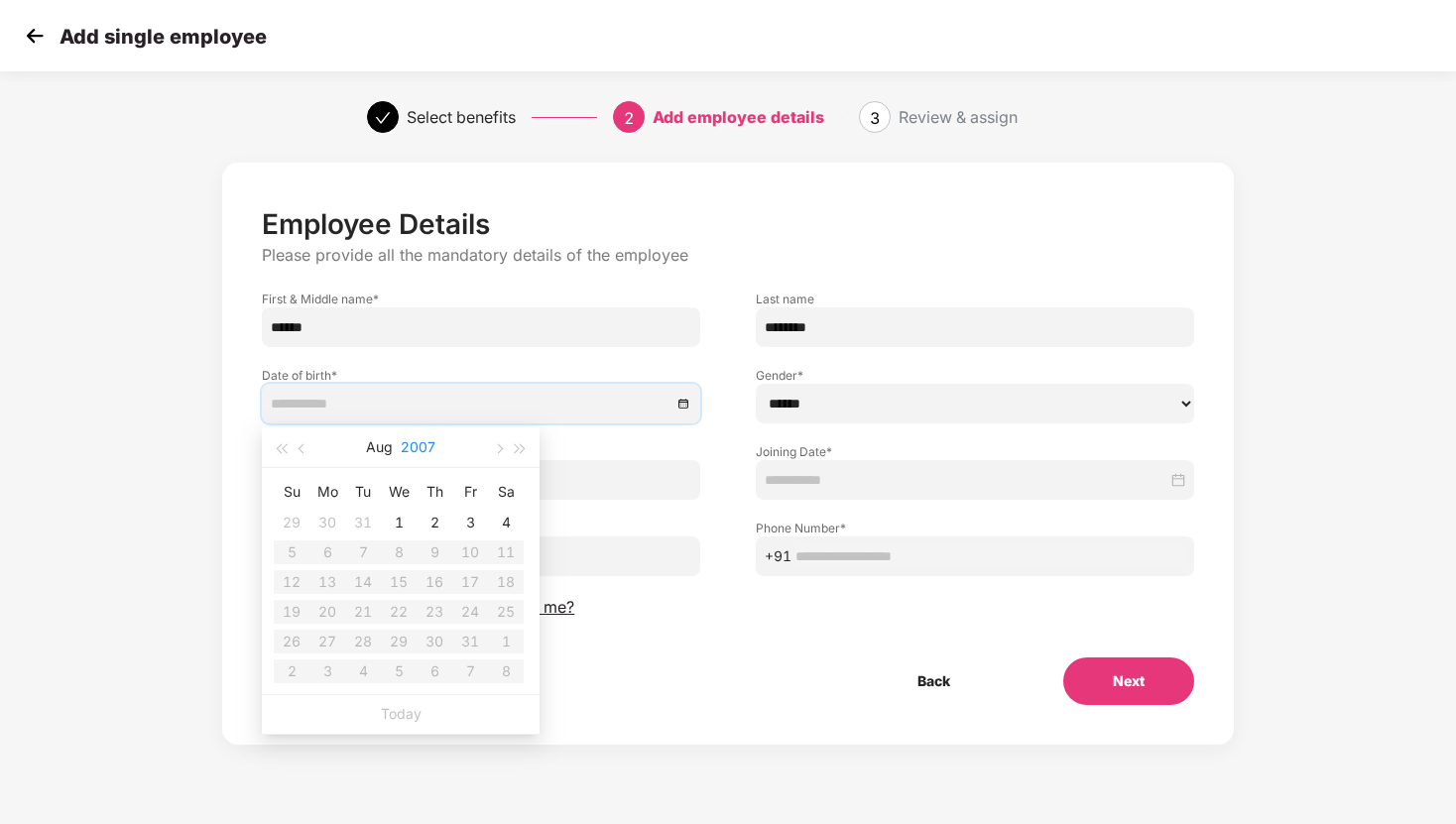click on "2007" at bounding box center [418, 447] 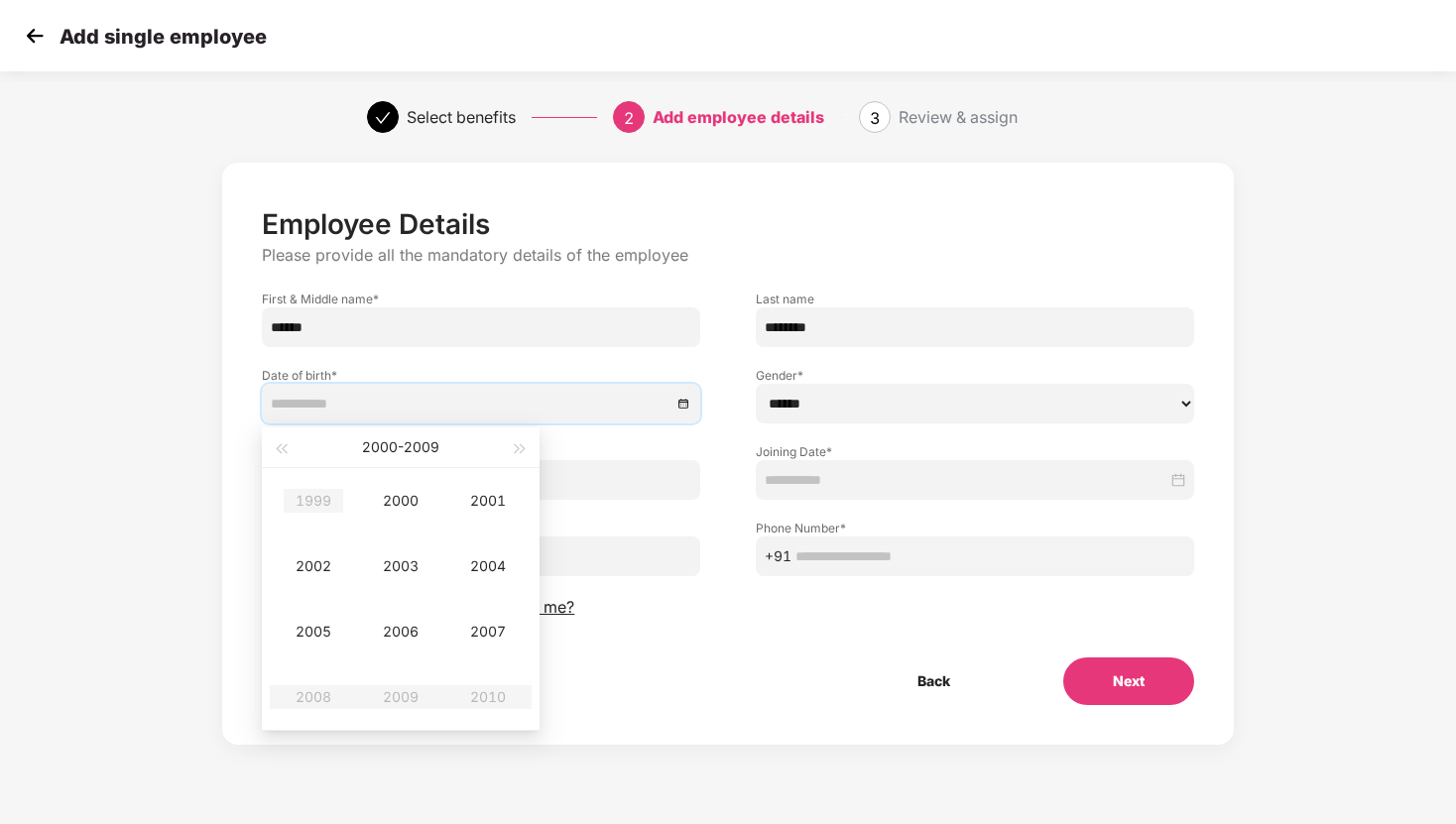 type on "**********" 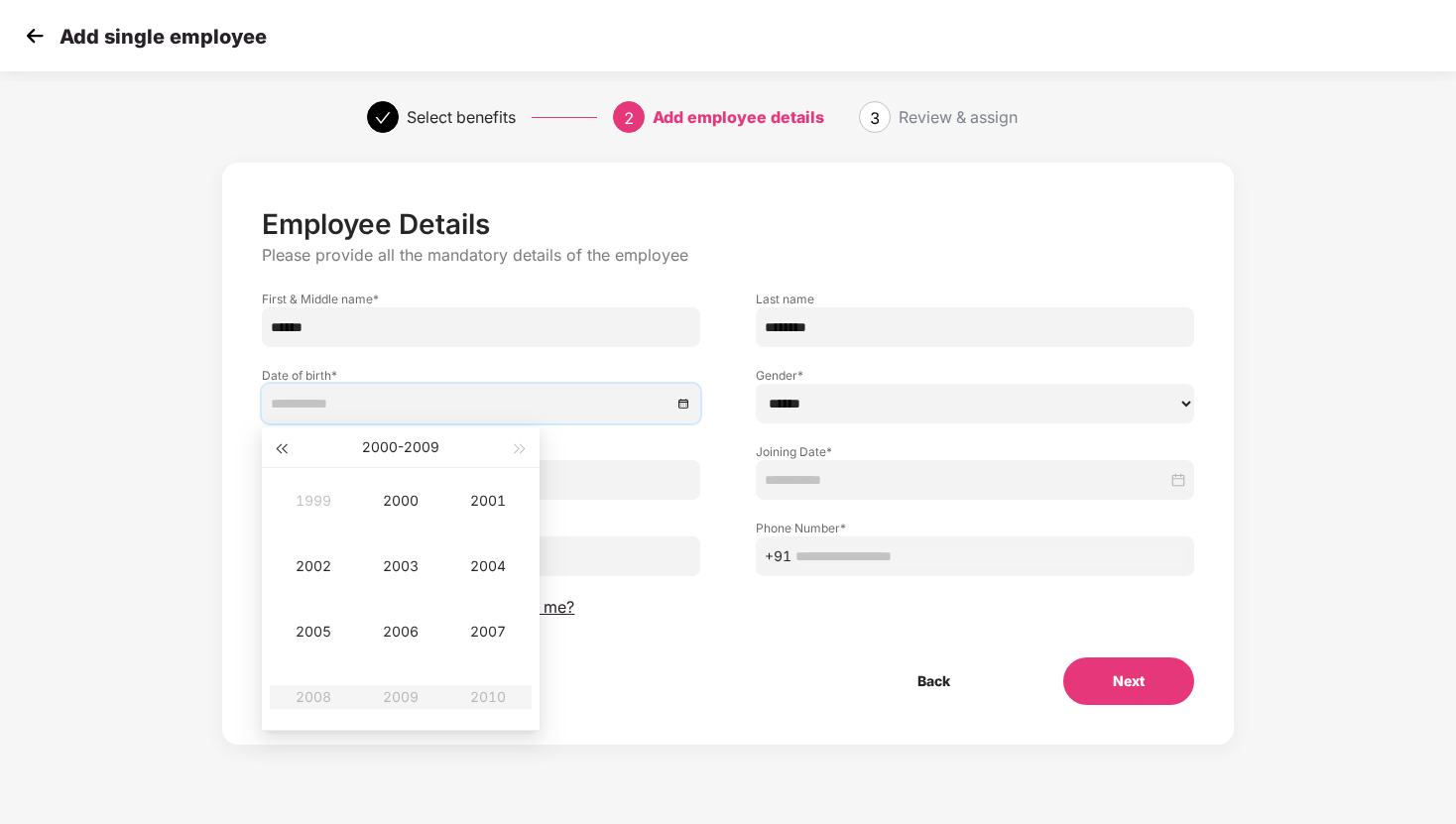 click at bounding box center [281, 447] 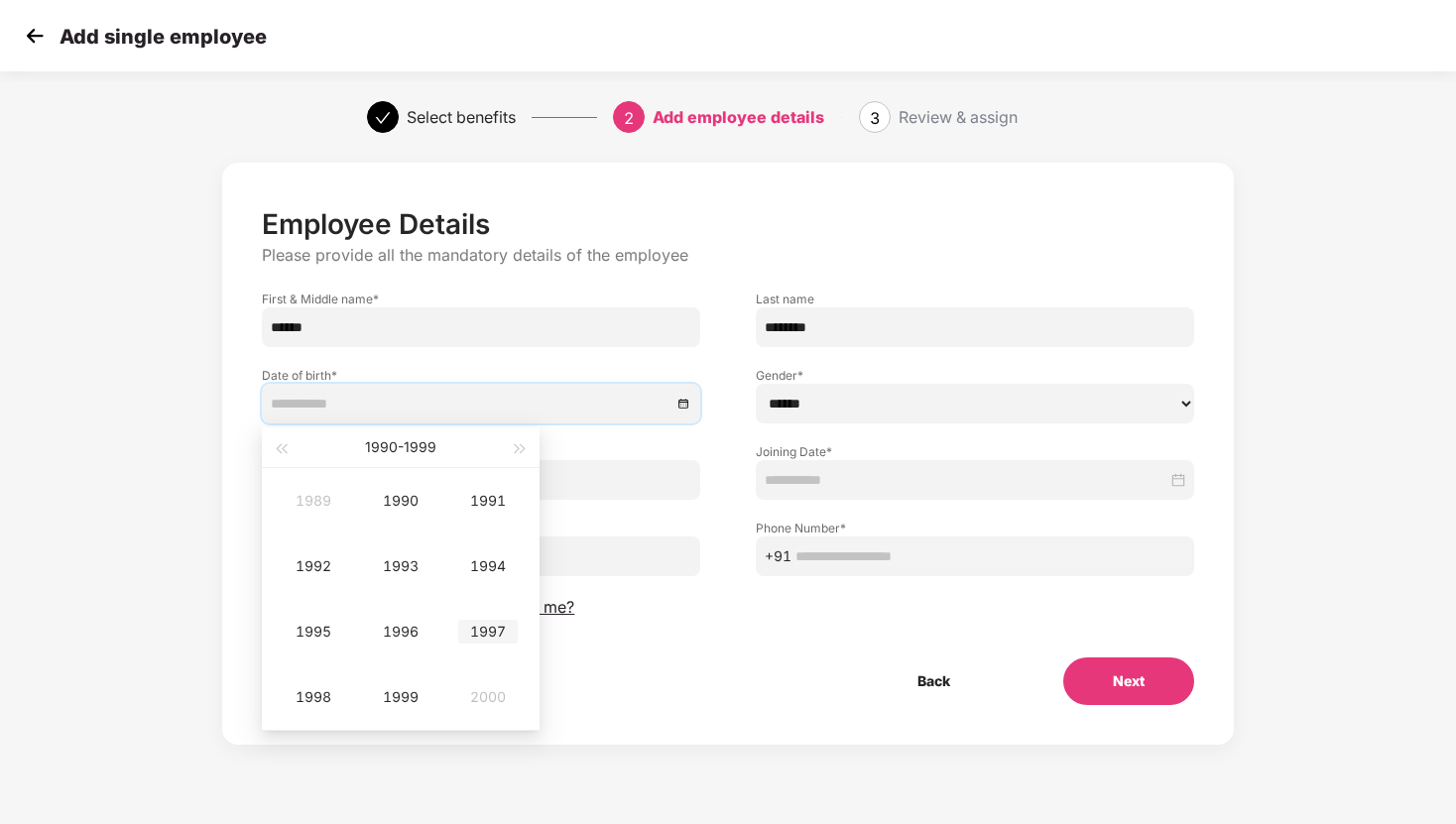 type on "**********" 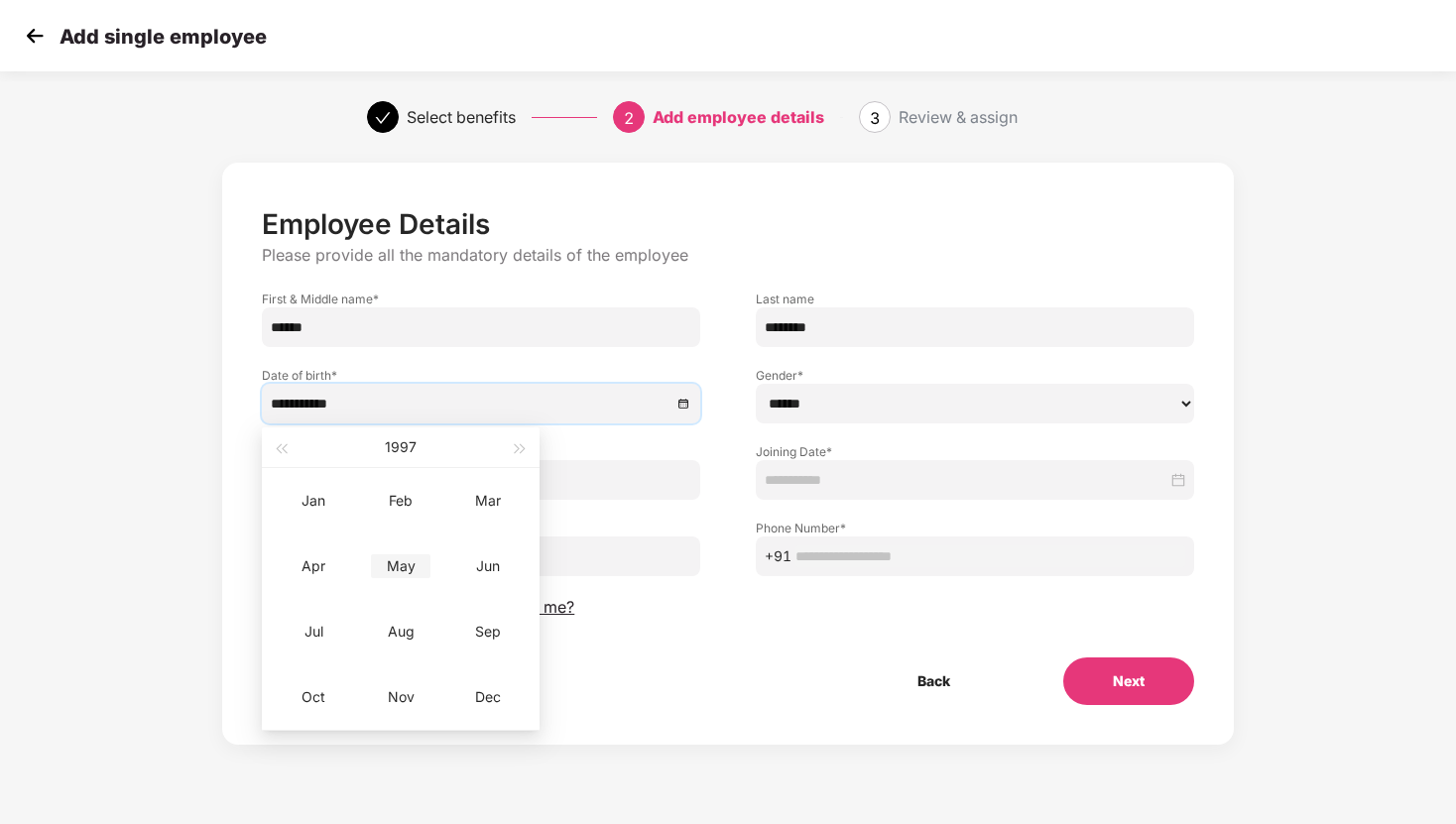 type on "**********" 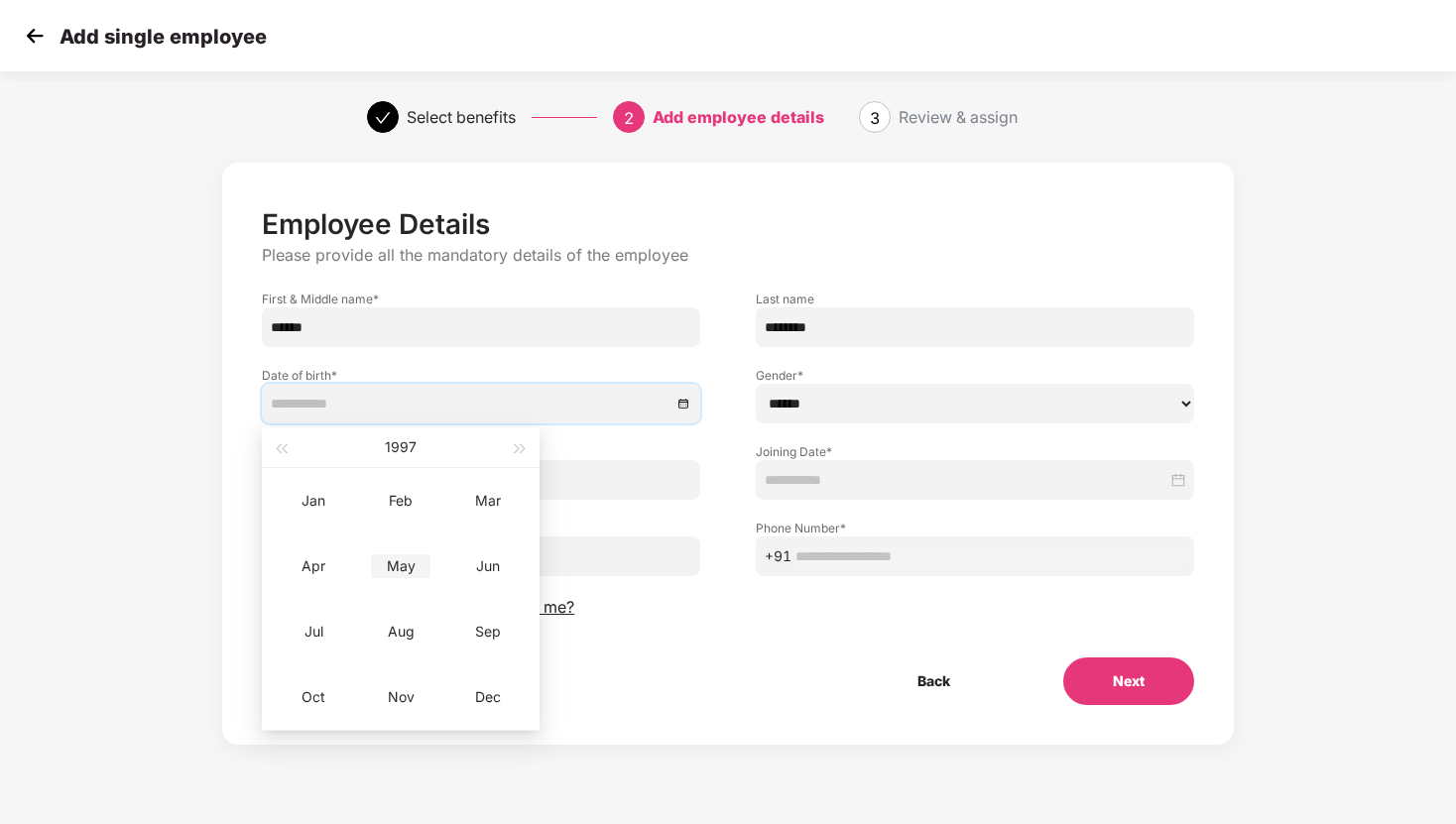click on "May" at bounding box center [401, 566] 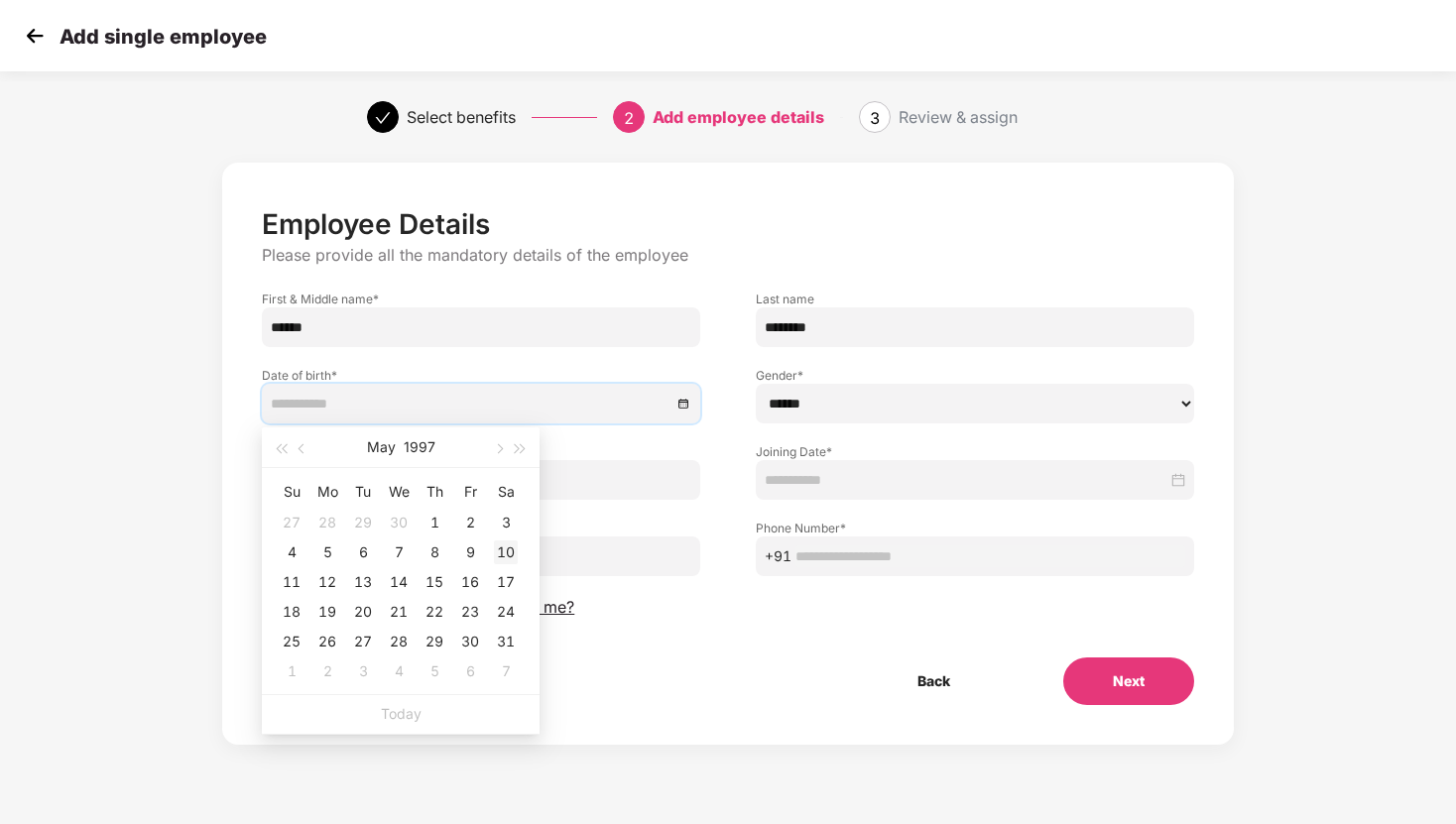 type on "**********" 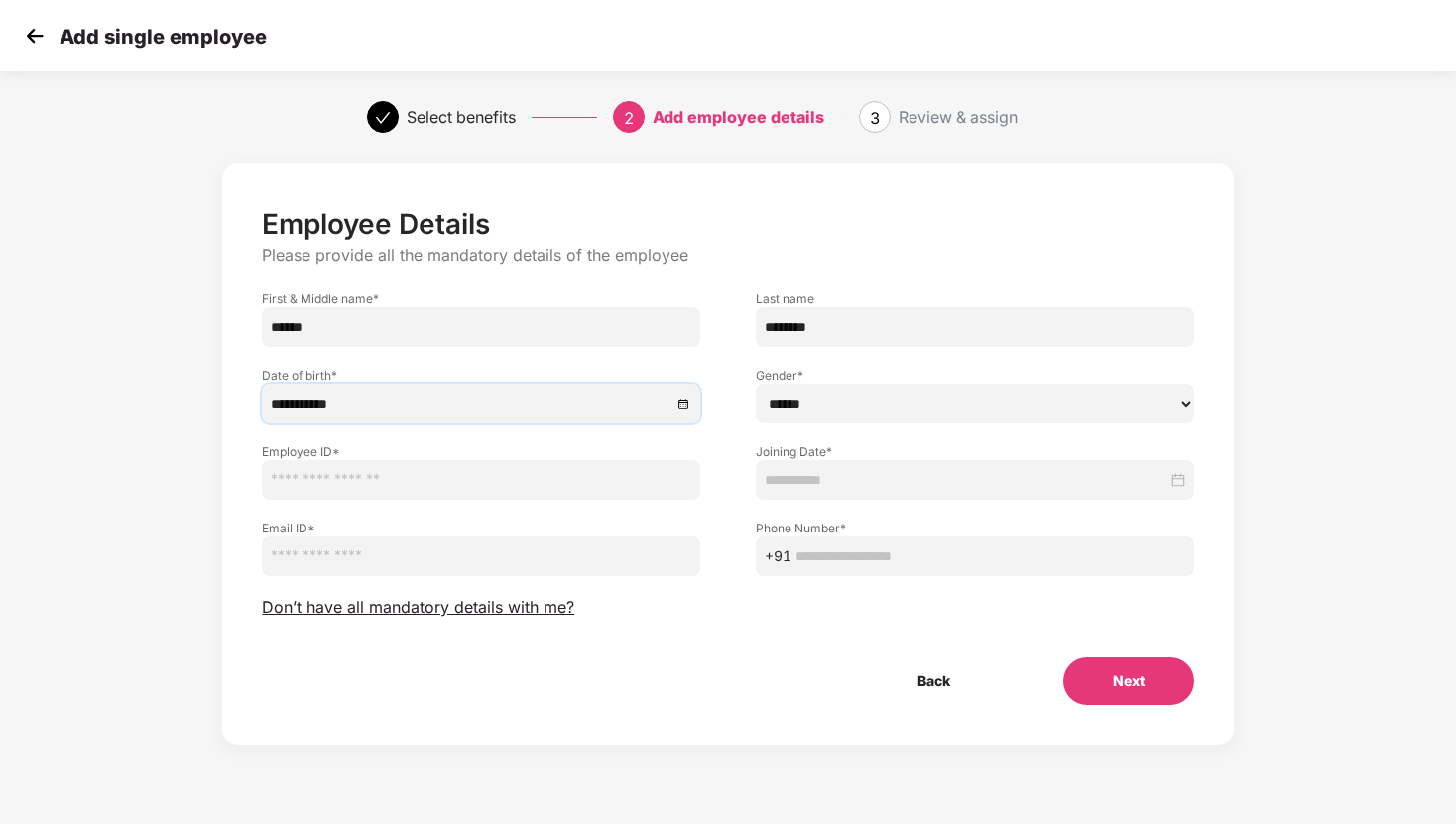click on "****** **** ******" at bounding box center [975, 404] 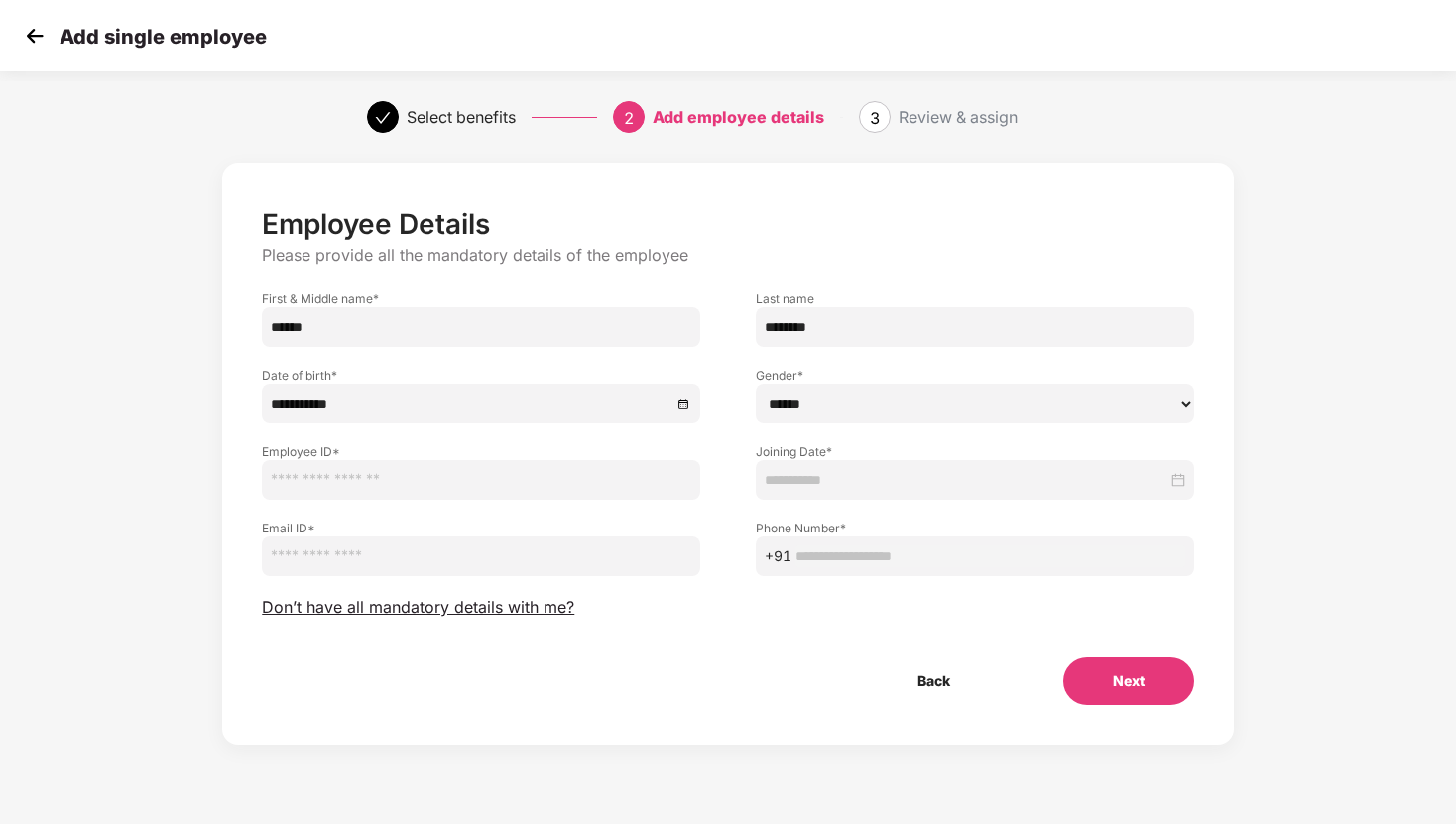 select on "****" 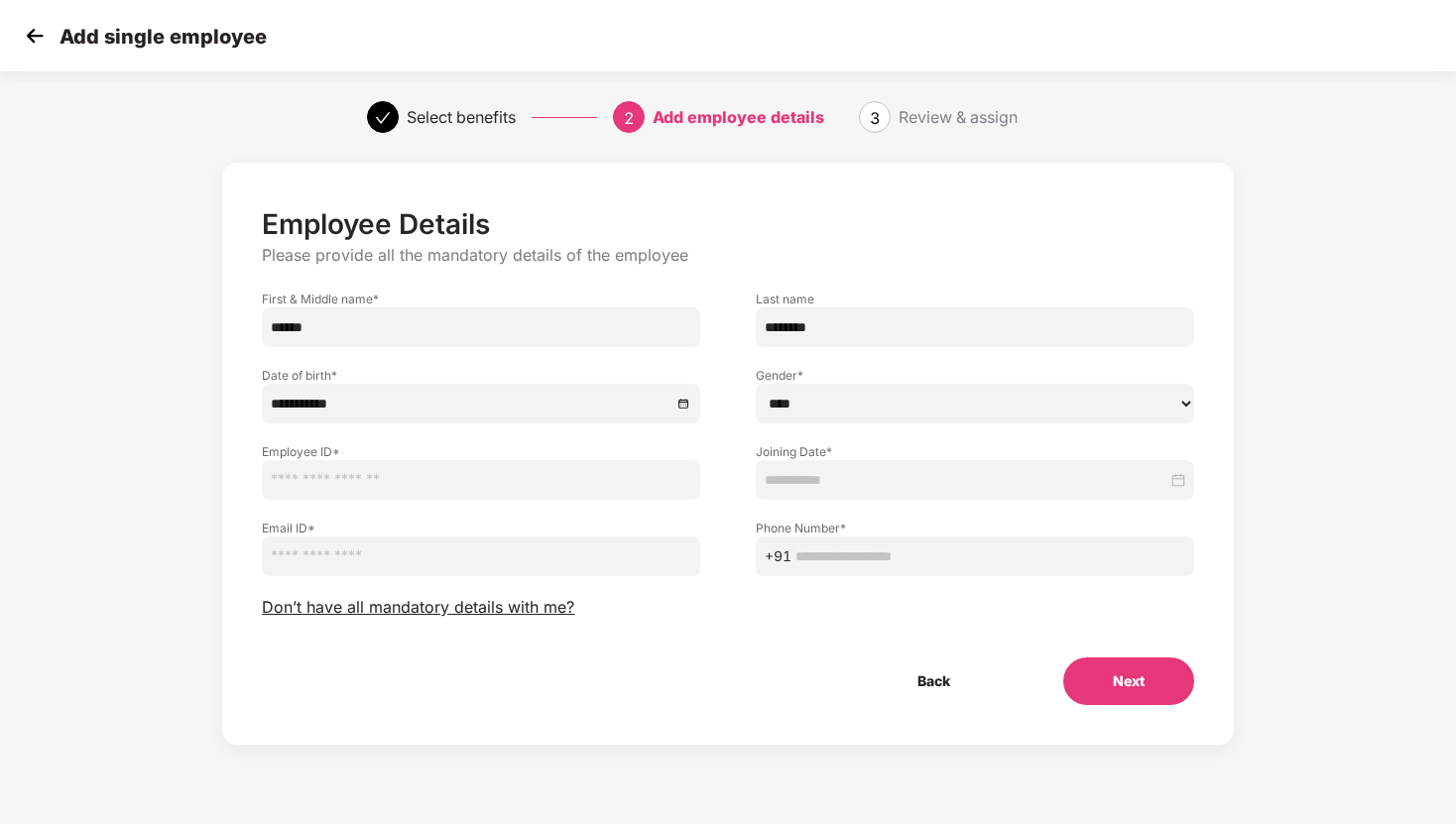 click at bounding box center [481, 480] 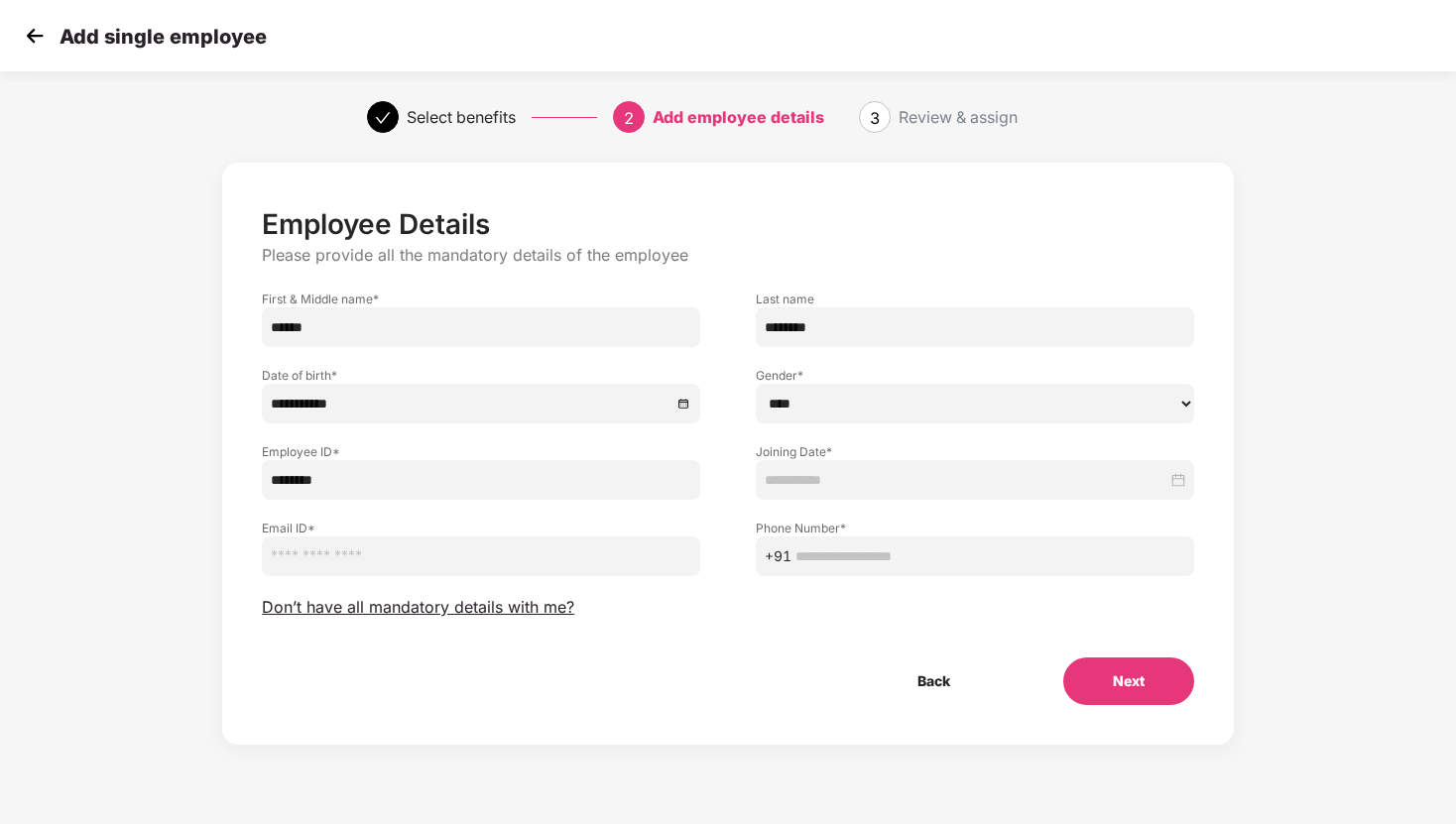 type on "********" 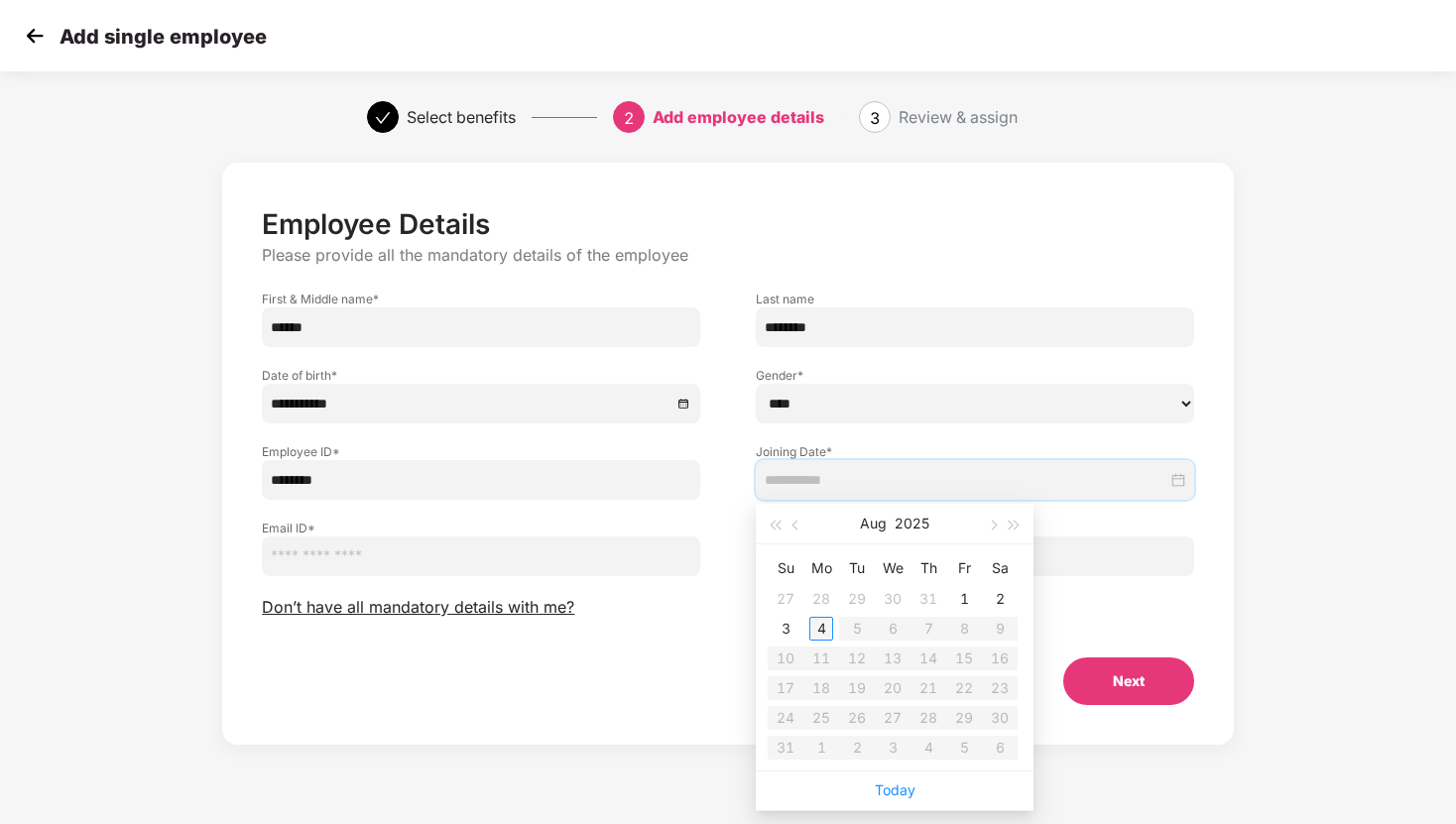 type on "**********" 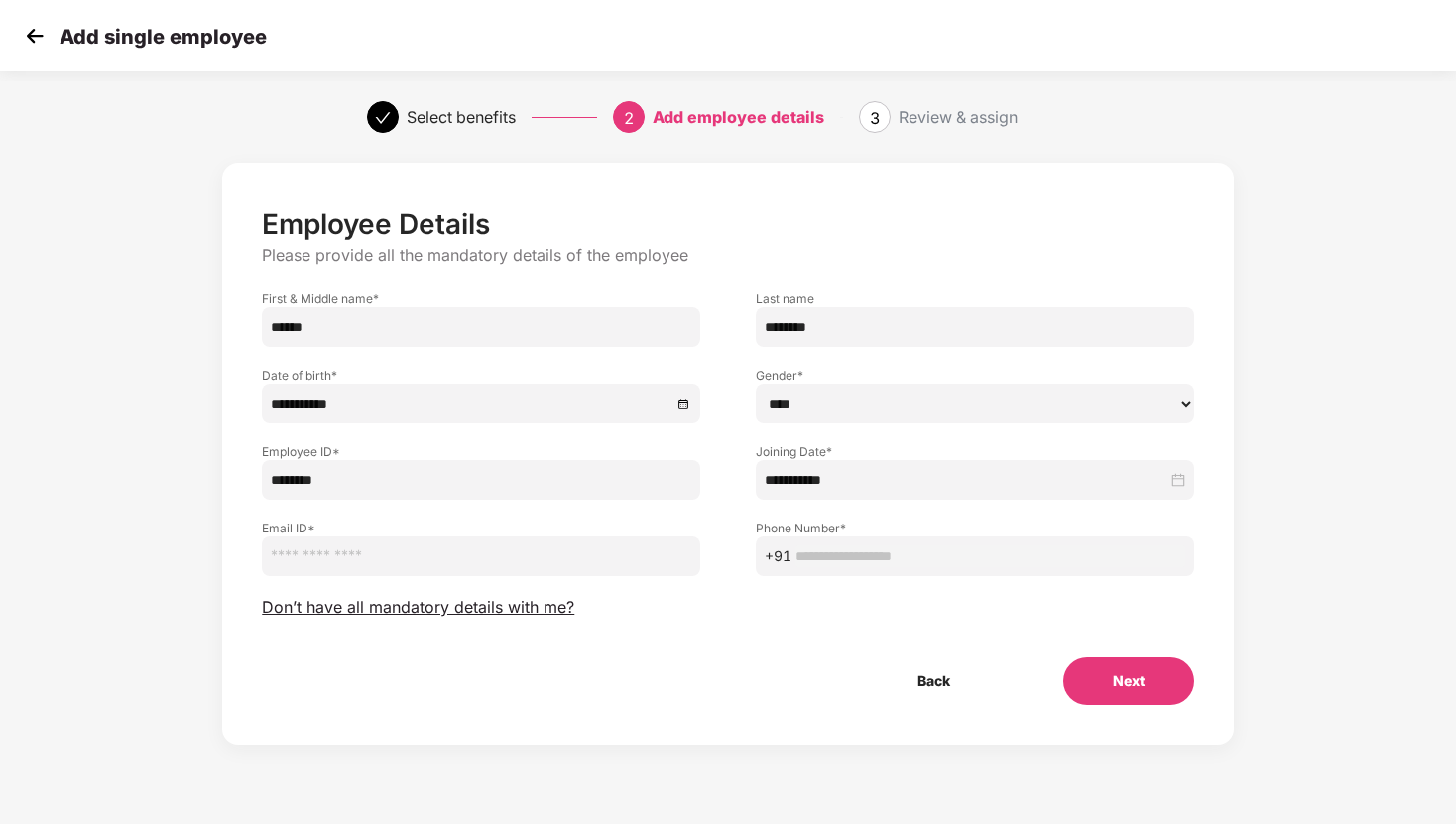 click at bounding box center (481, 556) 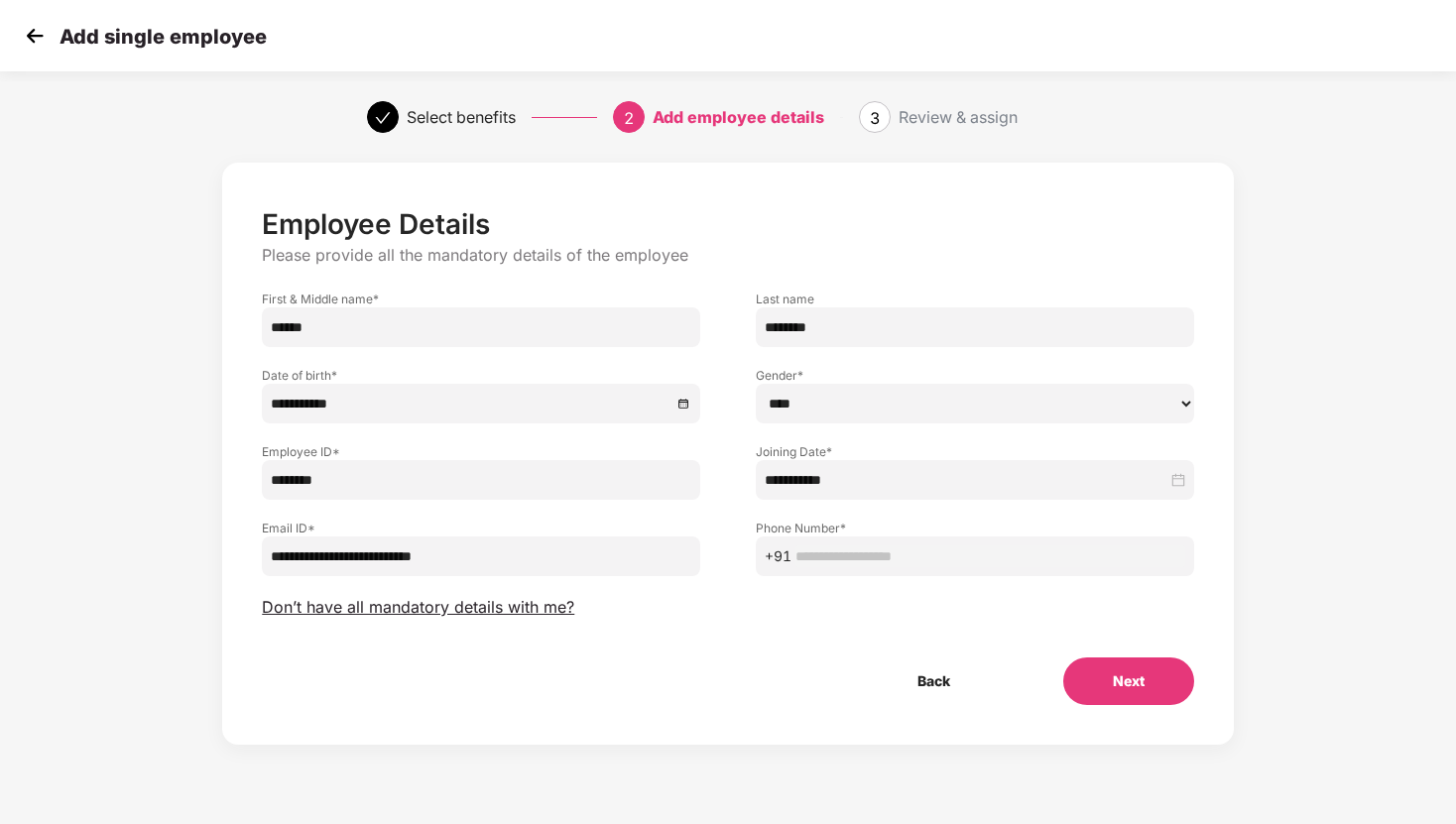 type on "**********" 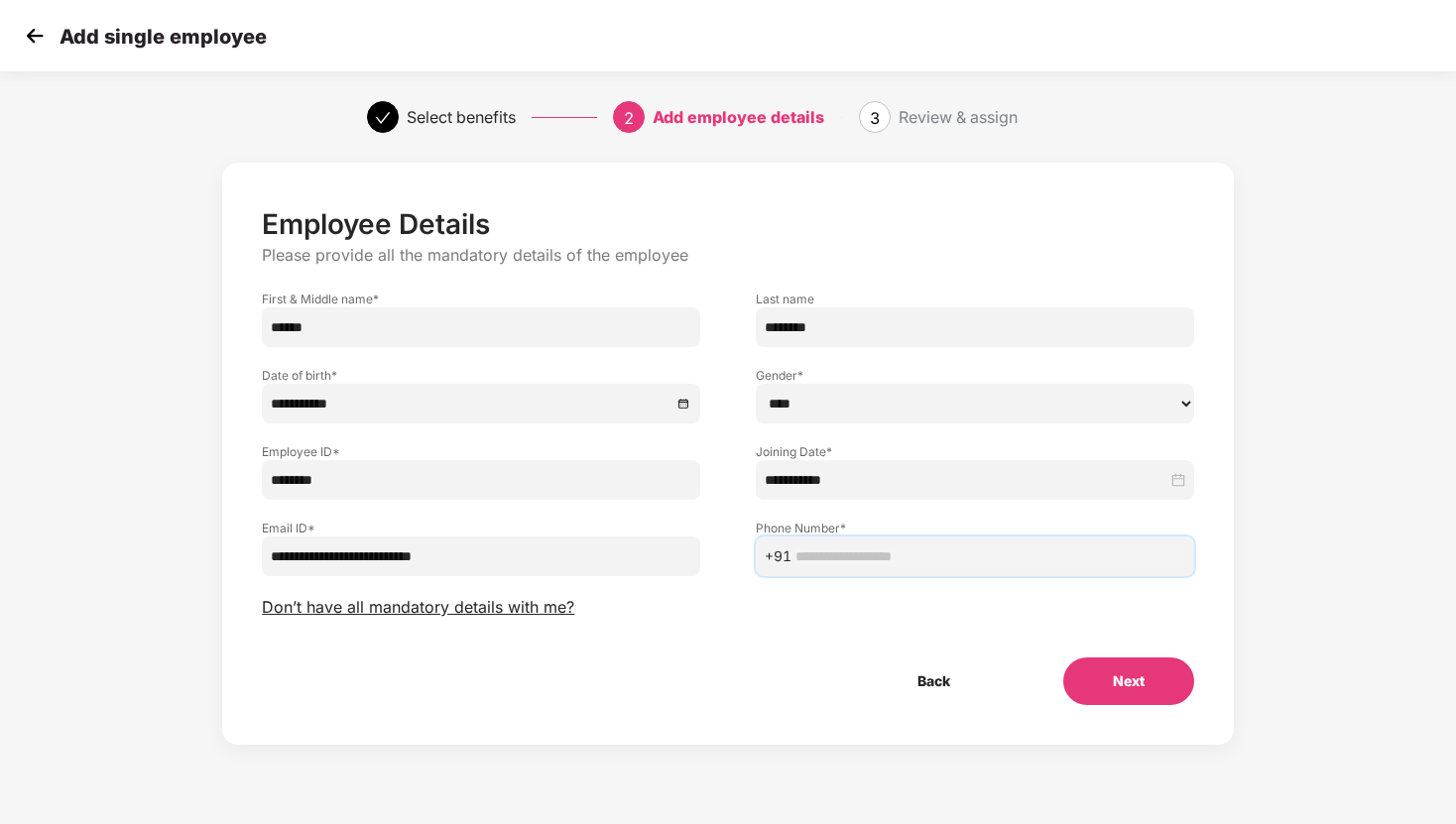 paste on "**********" 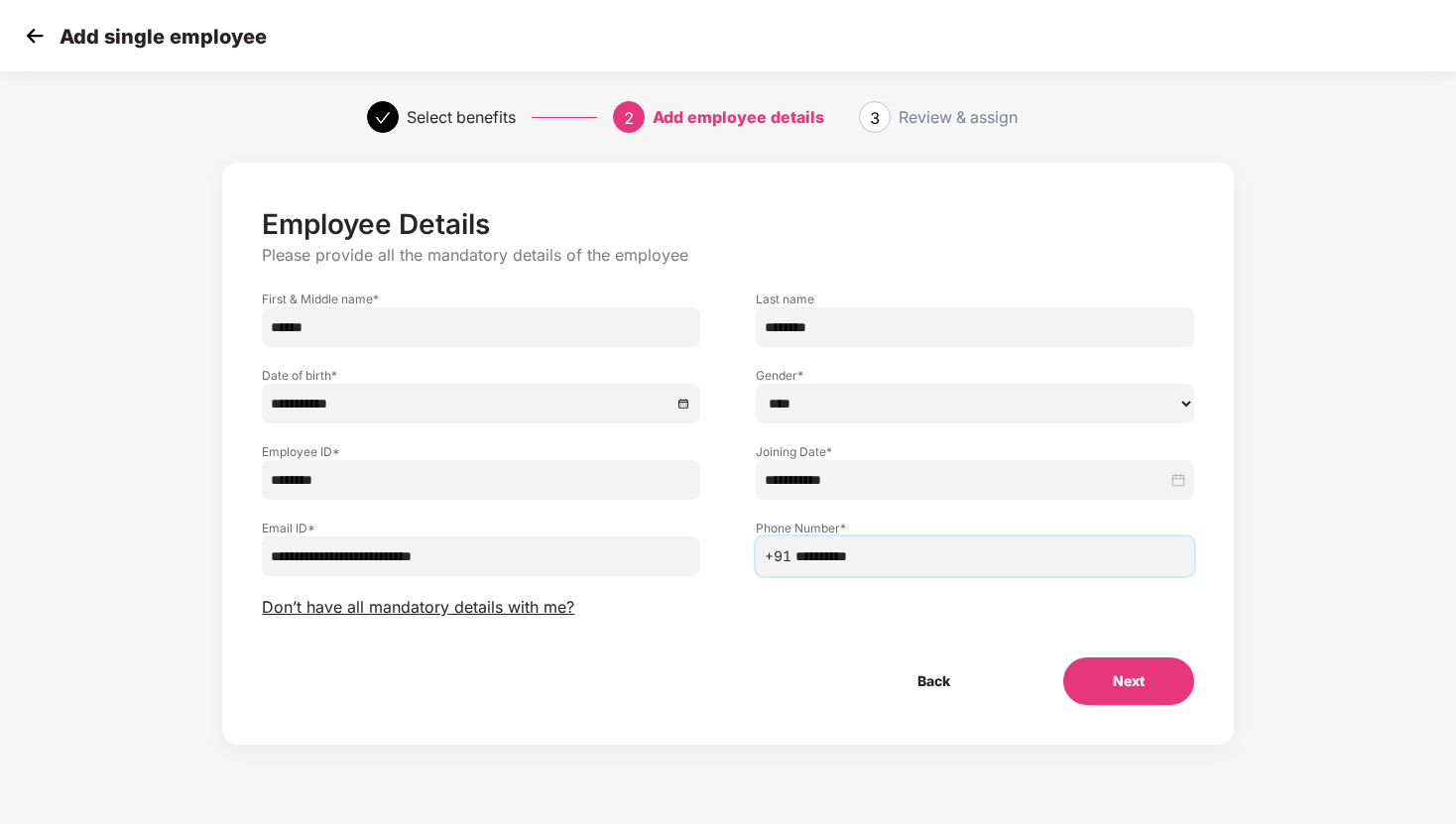 click on "Next" at bounding box center [1129, 681] 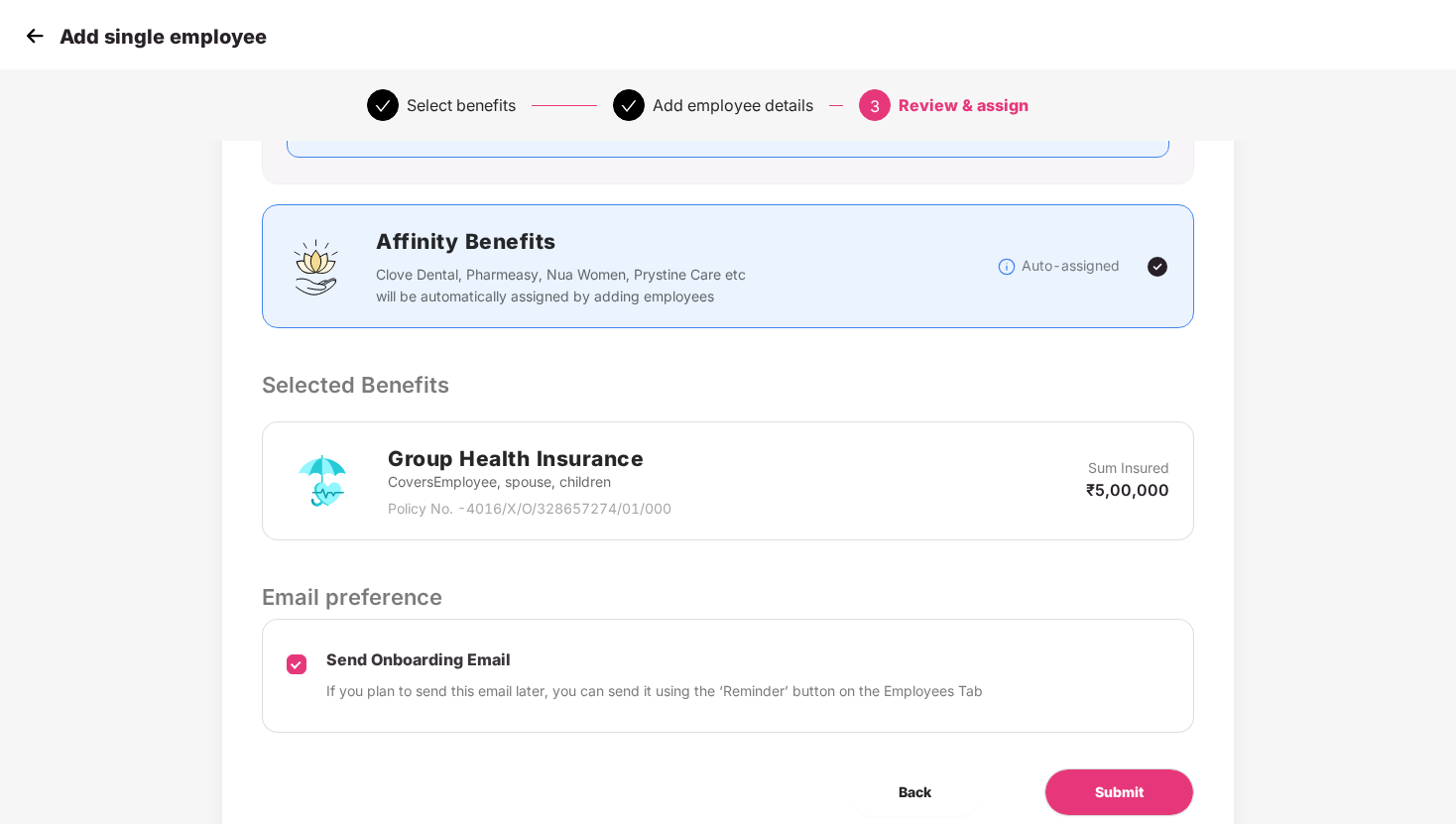 scroll, scrollTop: 390, scrollLeft: 0, axis: vertical 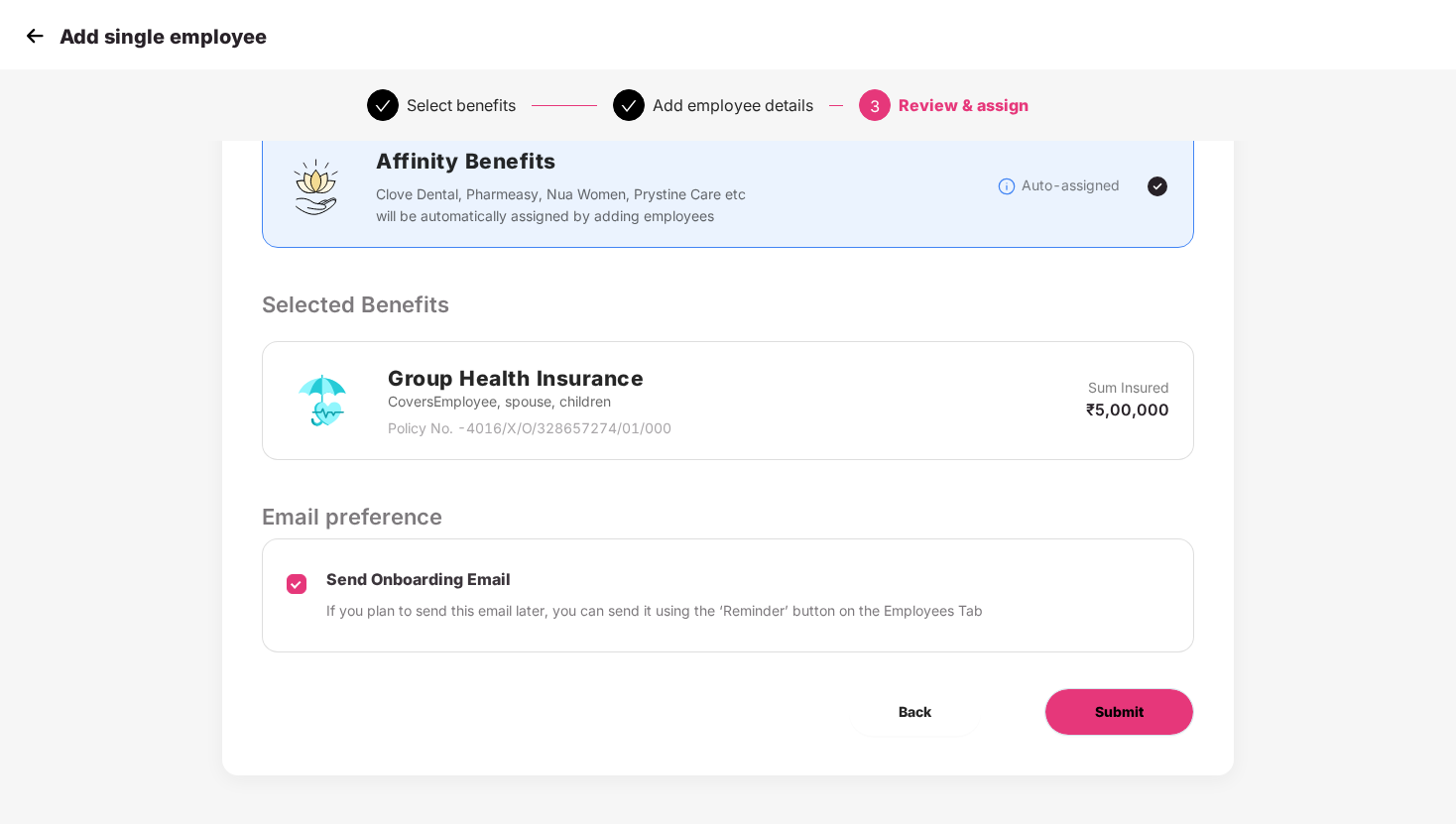 click on "Submit" at bounding box center [1119, 712] 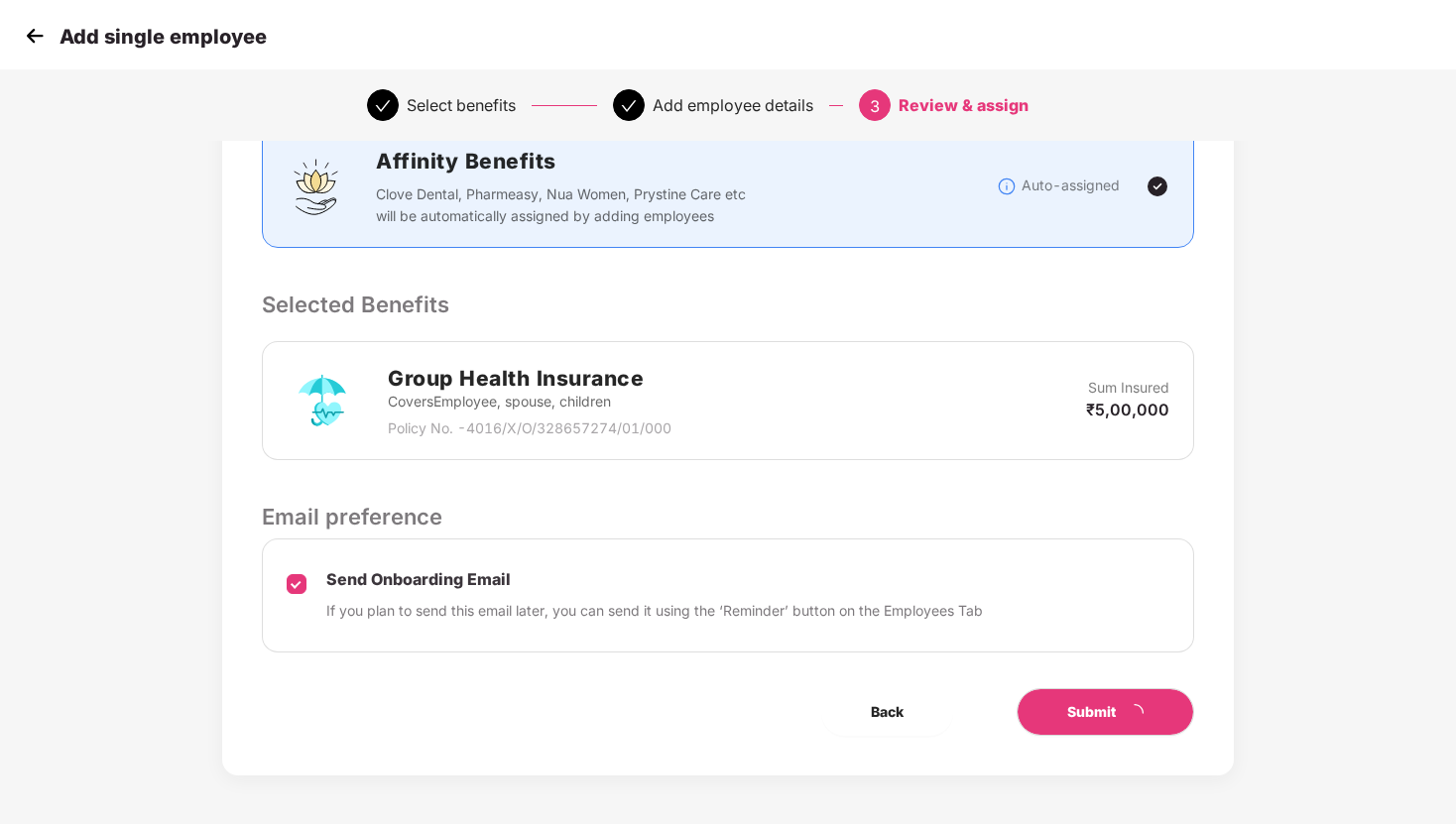 scroll, scrollTop: 0, scrollLeft: 0, axis: both 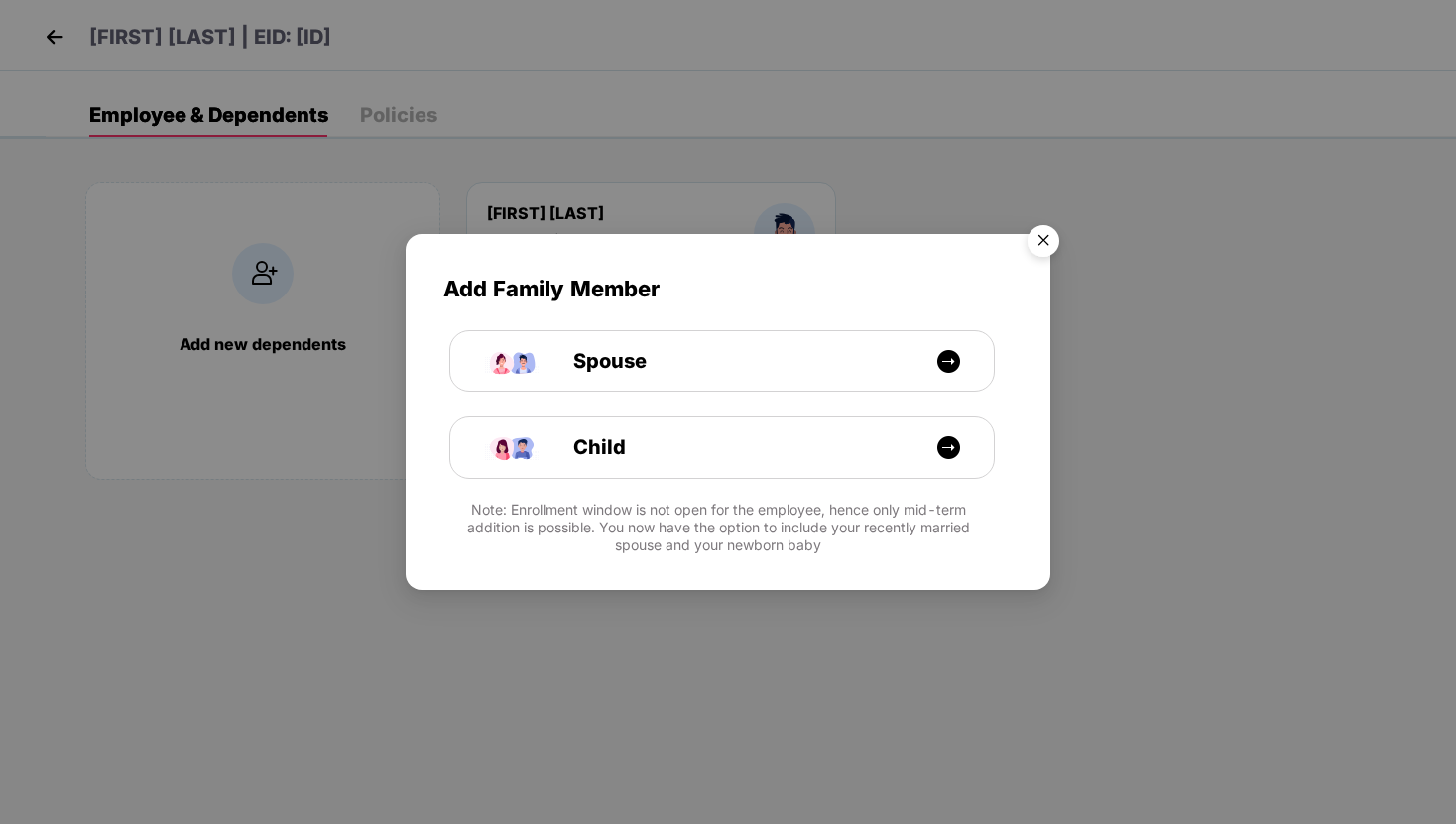 click at bounding box center (1043, 244) 